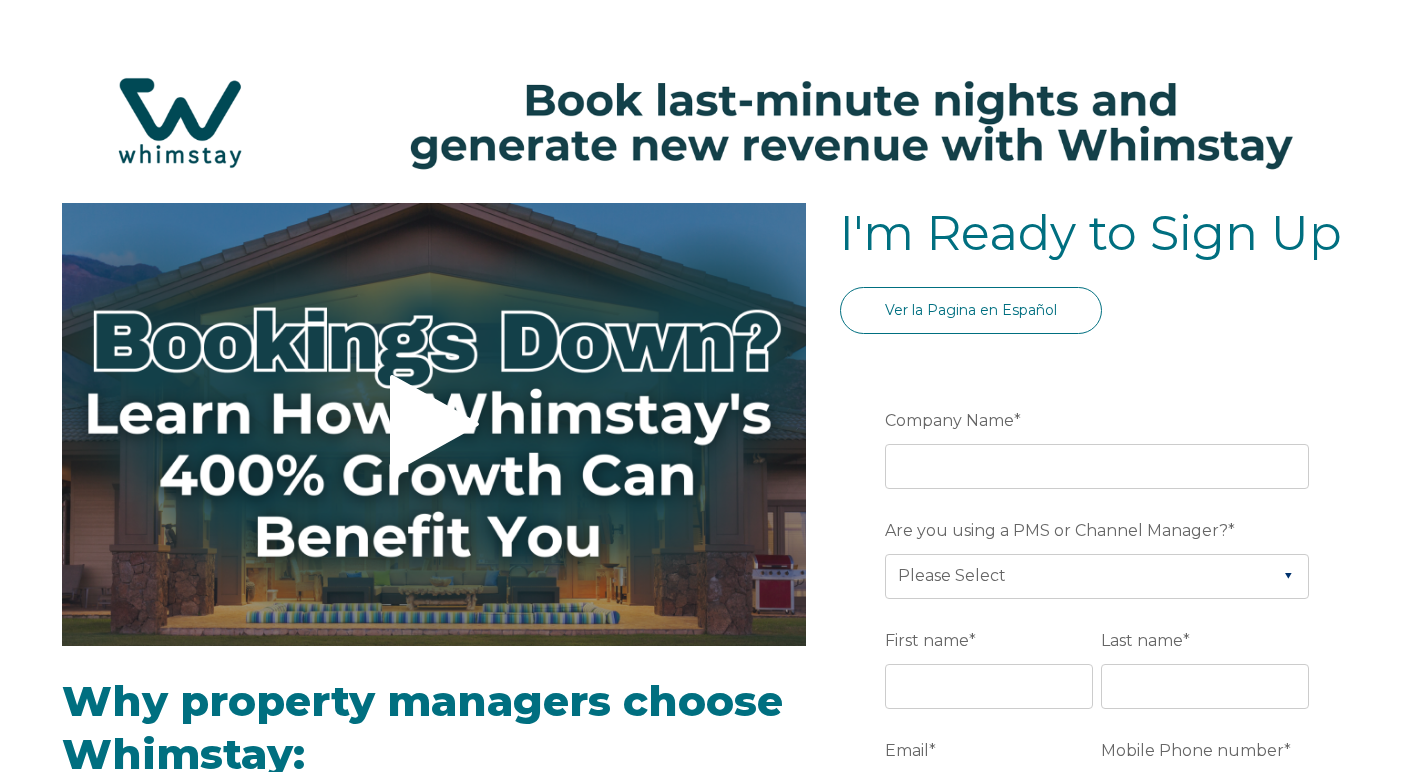 select on "US" 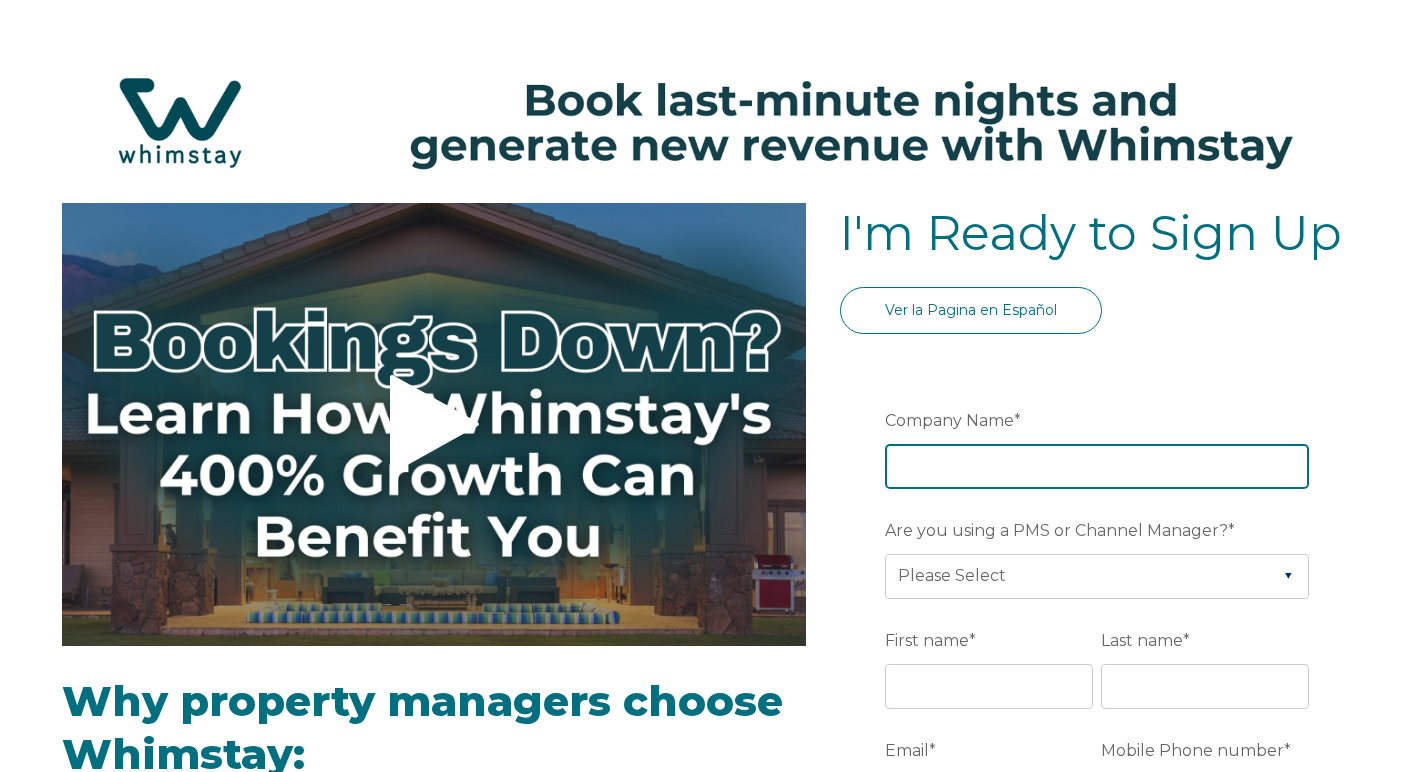 click on "Company Name *" at bounding box center (1097, 466) 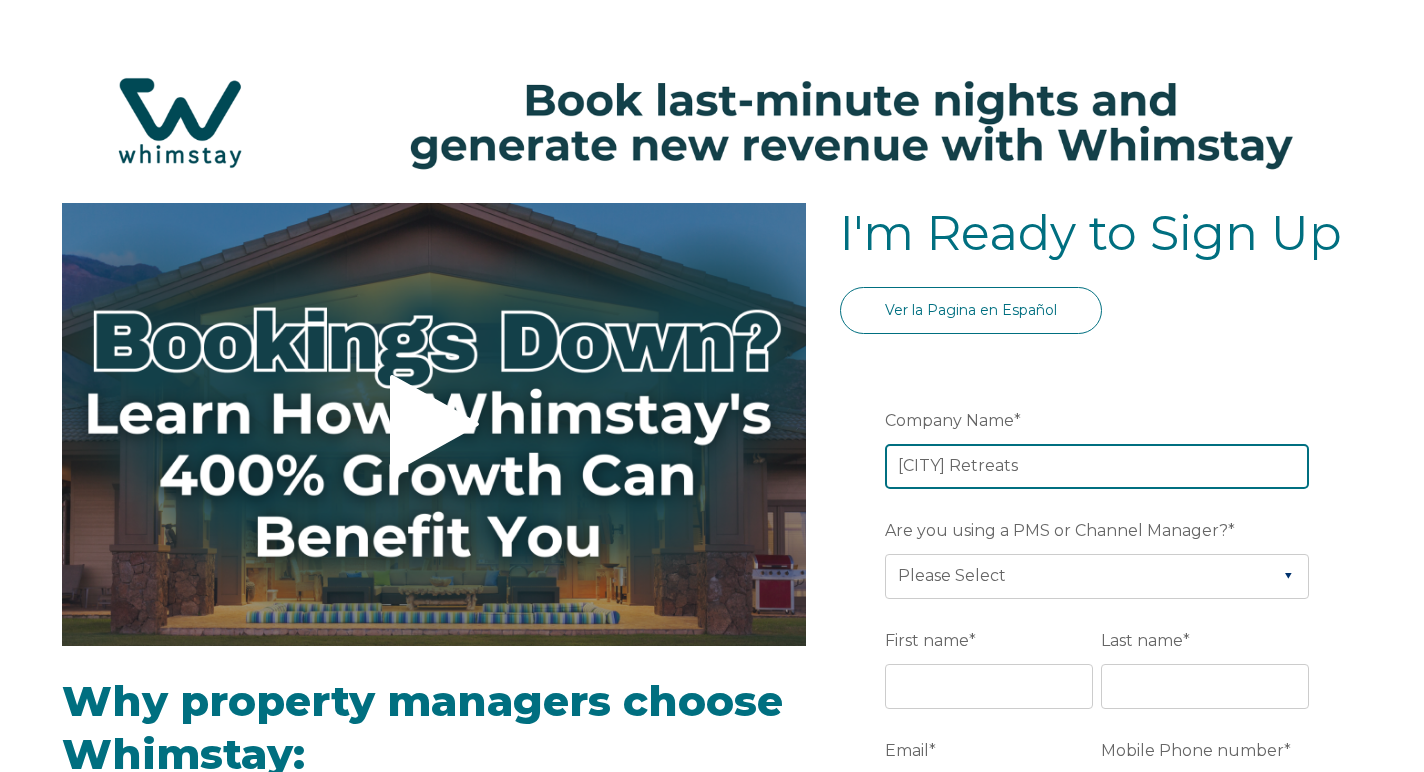 type on "[CITY] Retreats" 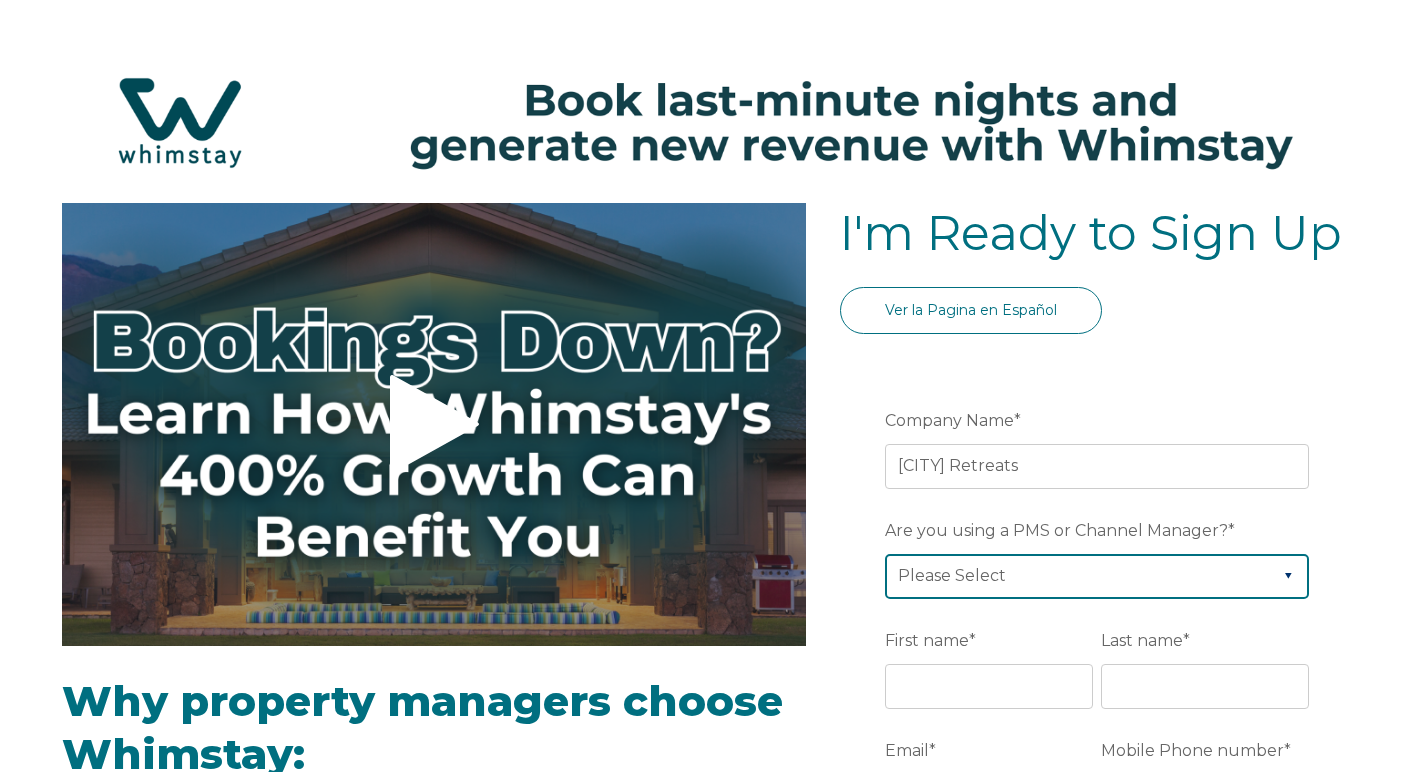 click on "Please Select Barefoot BookingPal Boost Brightside CiiRUS Escapia Guesty Hostaway Hostfully Hostify Lodgify NextPax/NxtBeds OwnerRez PMS or CM Not Listed Rentals United/Quick Connect Streamline Track Airbnb" at bounding box center (1097, 576) 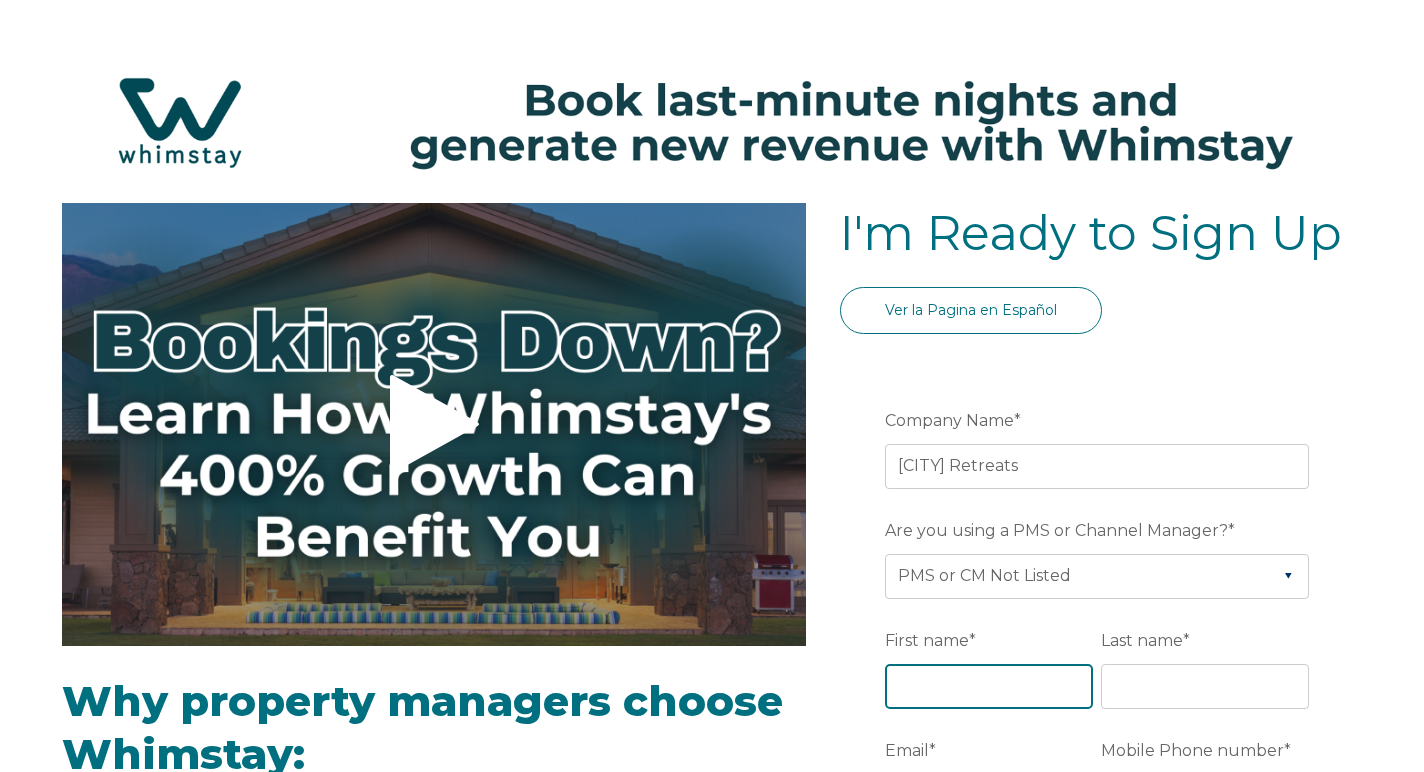 click on "First name *" at bounding box center [989, 686] 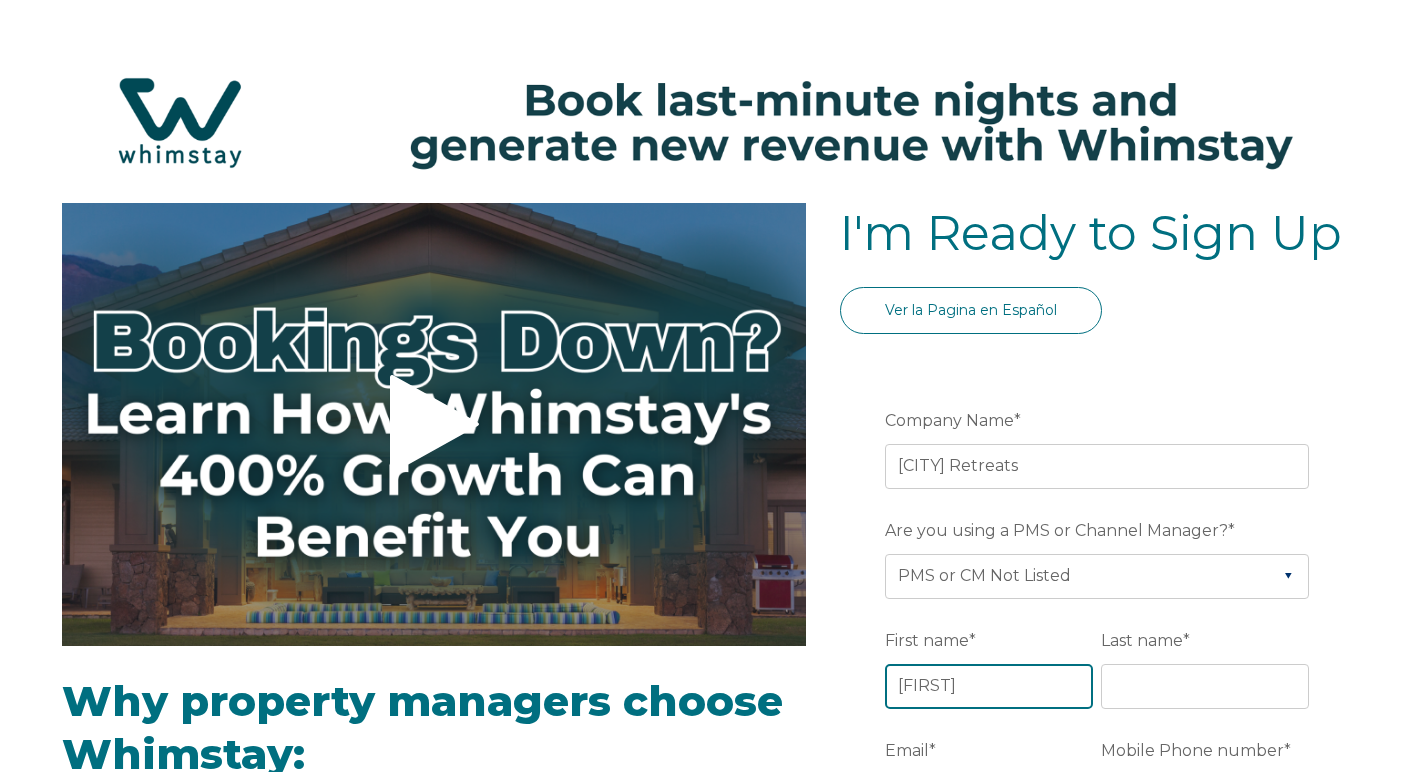 type on "[FIRST]" 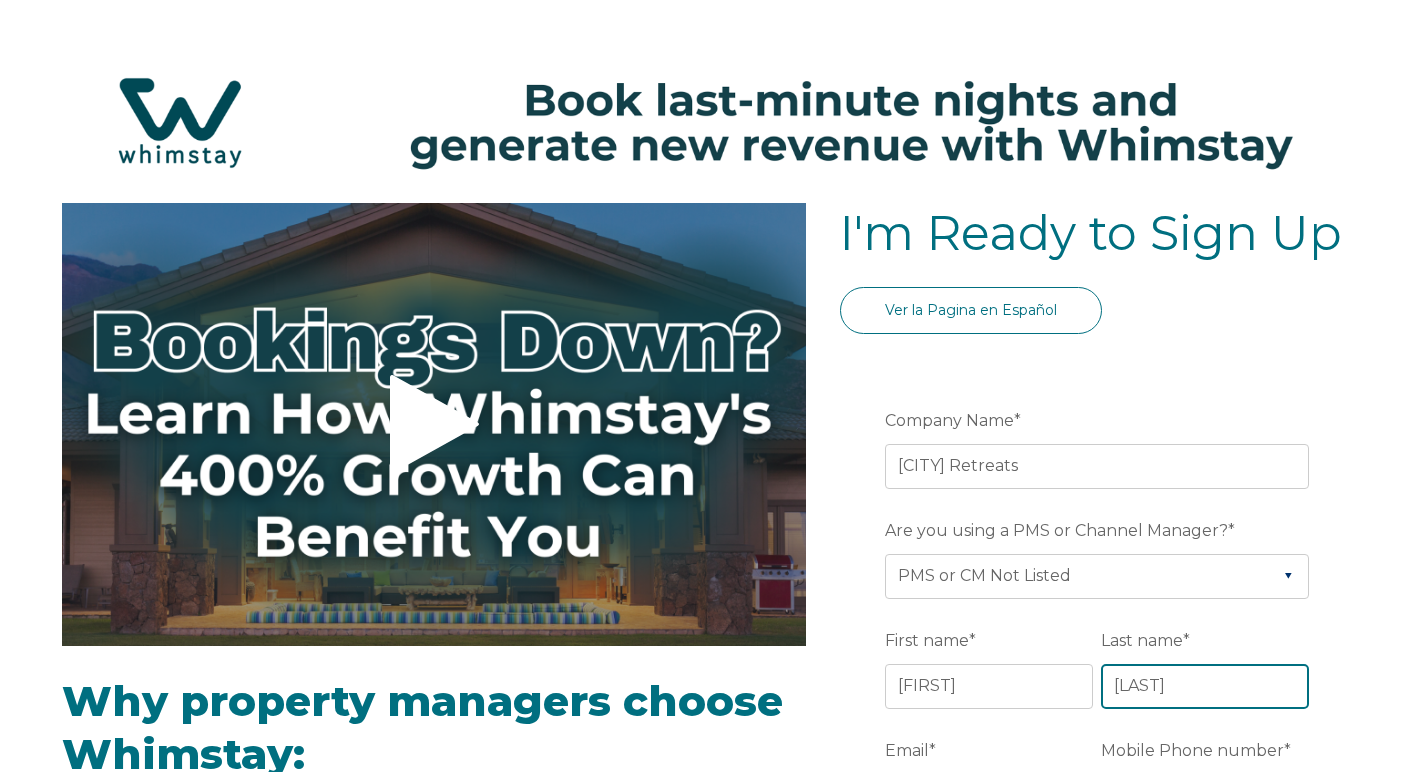 type on "[LAST]" 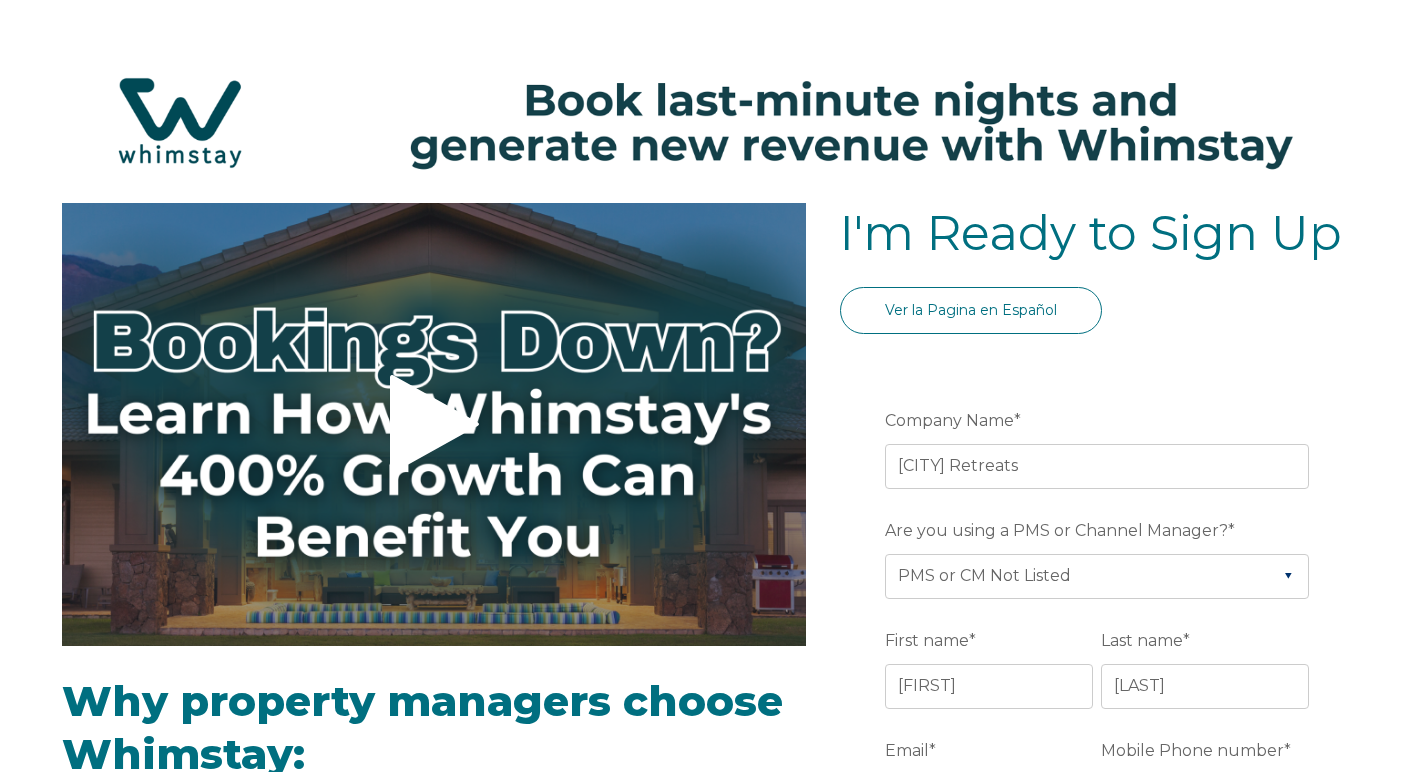 scroll, scrollTop: 410, scrollLeft: 0, axis: vertical 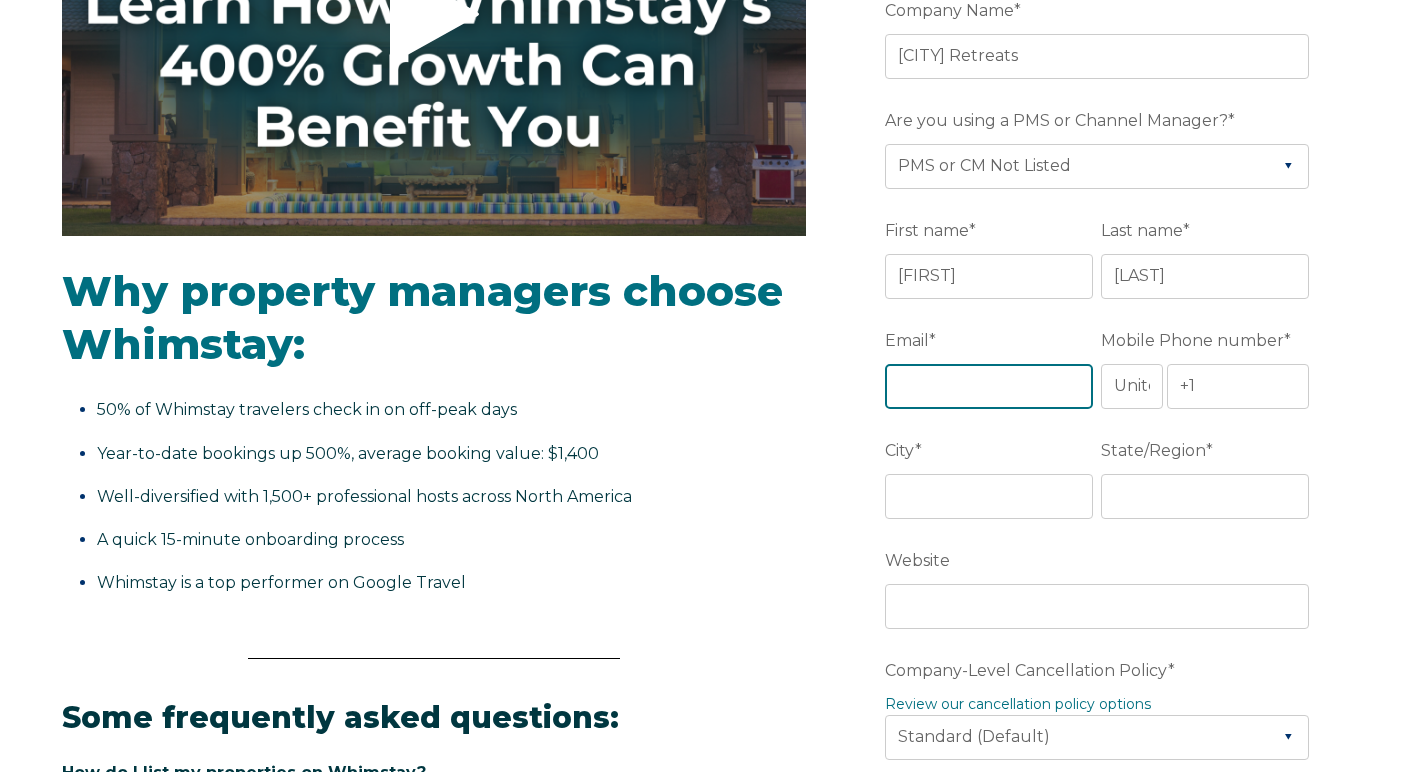 type on "m" 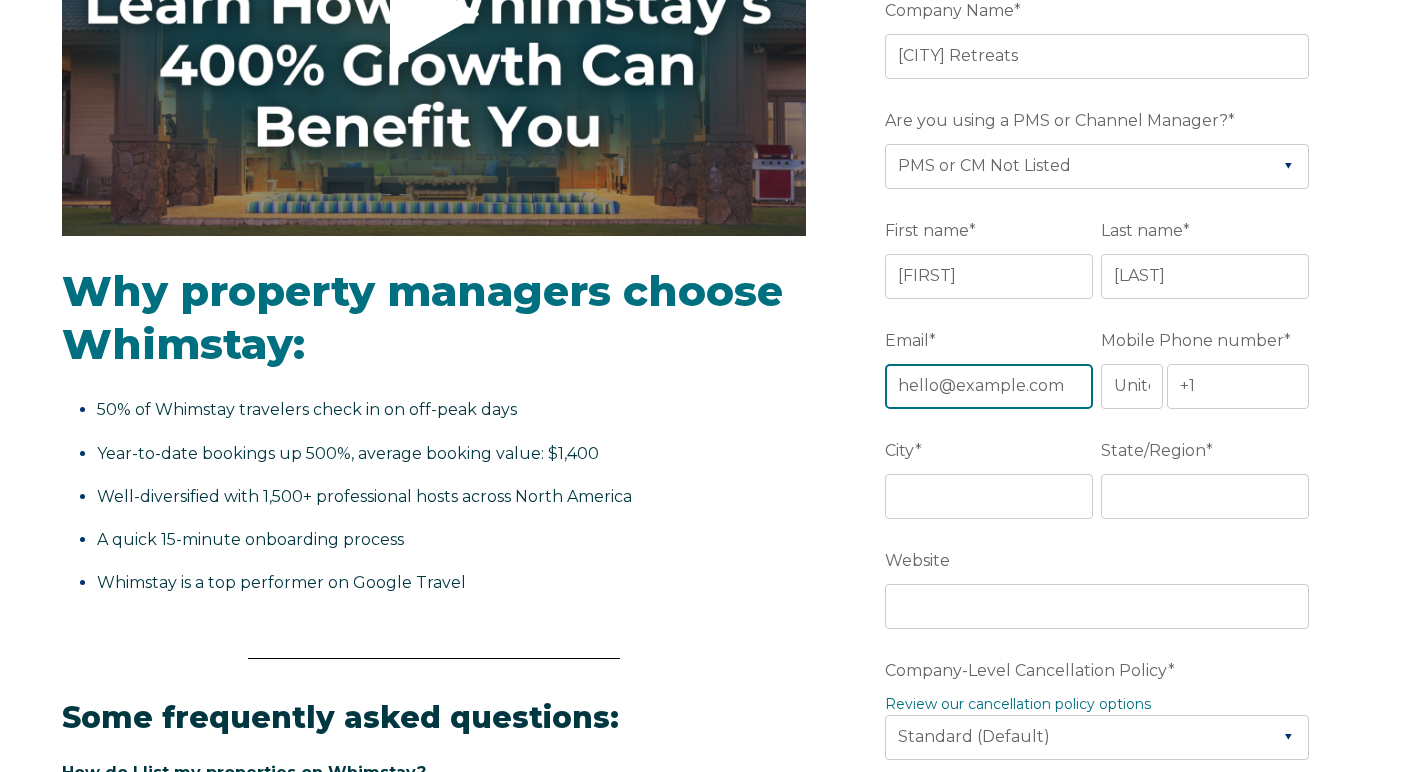 scroll, scrollTop: 0, scrollLeft: 43, axis: horizontal 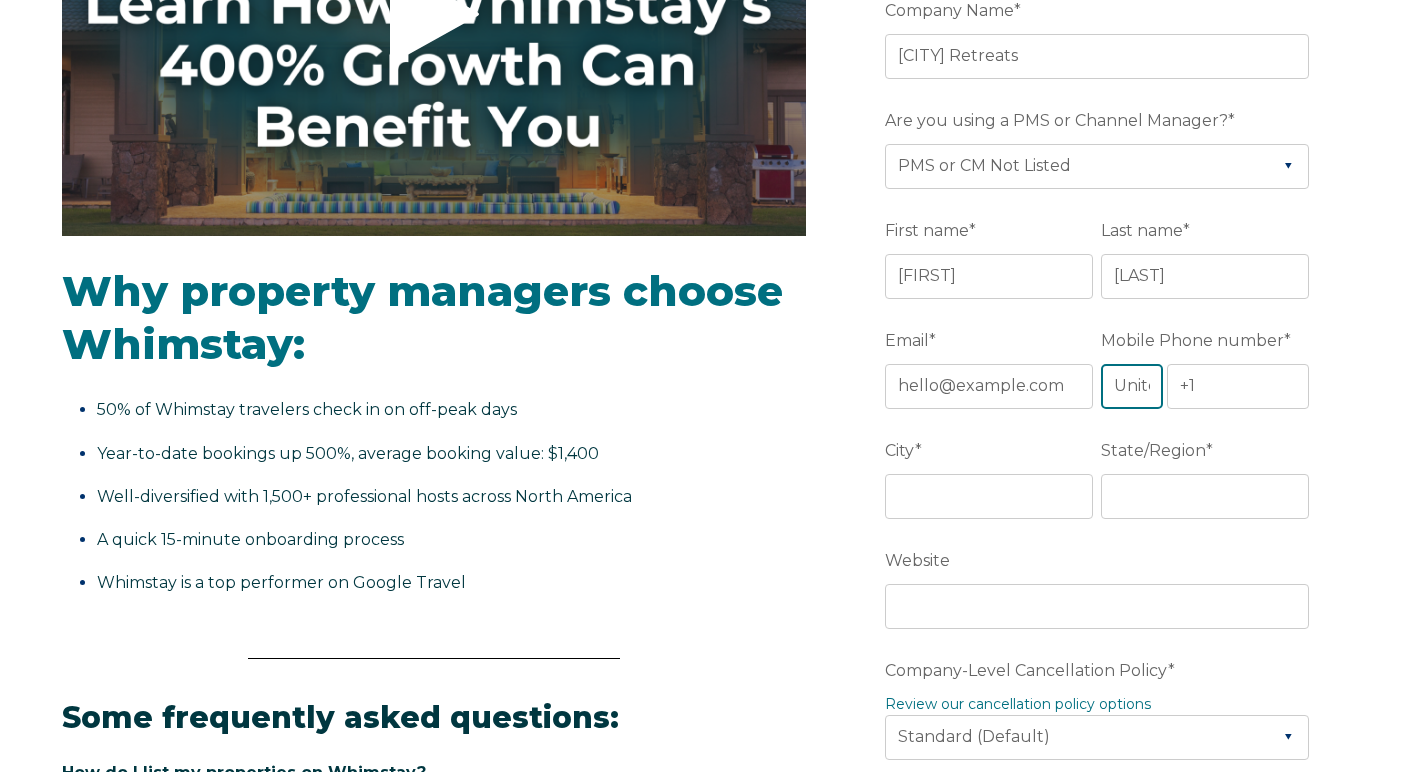 click on "* Afghanistan (‫افغانستان‬‎) Albania (Shqipëri) Algeria (‫الجزائر‬‎) American Samoa Andorra Angola Anguilla Antigua and Barbuda Argentina Armenia (Հայաստան) Aruba Australia Austria (Österreich) Azerbaijan (Azərbaycan) Bahamas Bahrain (‫البحرين‬‎) Bangladesh (বাংলাদেশ) Barbados Belarus (Беларусь) Belgium (België) Belize Benin (Bénin) Bermuda Bhutan (འབྲུག) Bolivia Bosnia and Herzegovina (Босна и Херцеговина) Botswana Brazil (Brasil) British Indian Ocean Territory British Virgin Islands Brunei Bulgaria (България) Burkina Faso Burundi (Uburundi) Cambodia (កម្ពុជា) Cameroon (Cameroun) Canada Cape Verde (Kabu Verdi) Caribbean Netherlands Cayman Islands Central African Republic (République centrafricaine) Chad (Tchad) Chile China (中国) Colombia Comoros (‫جزر القمر‬‎) Congo (DRC) (Jamhuri ya Kidemokrasia ya Kongo) Congo (Republic) (Congo-Brazzaville) Cook Islands Costa Rica" at bounding box center (1132, 386) 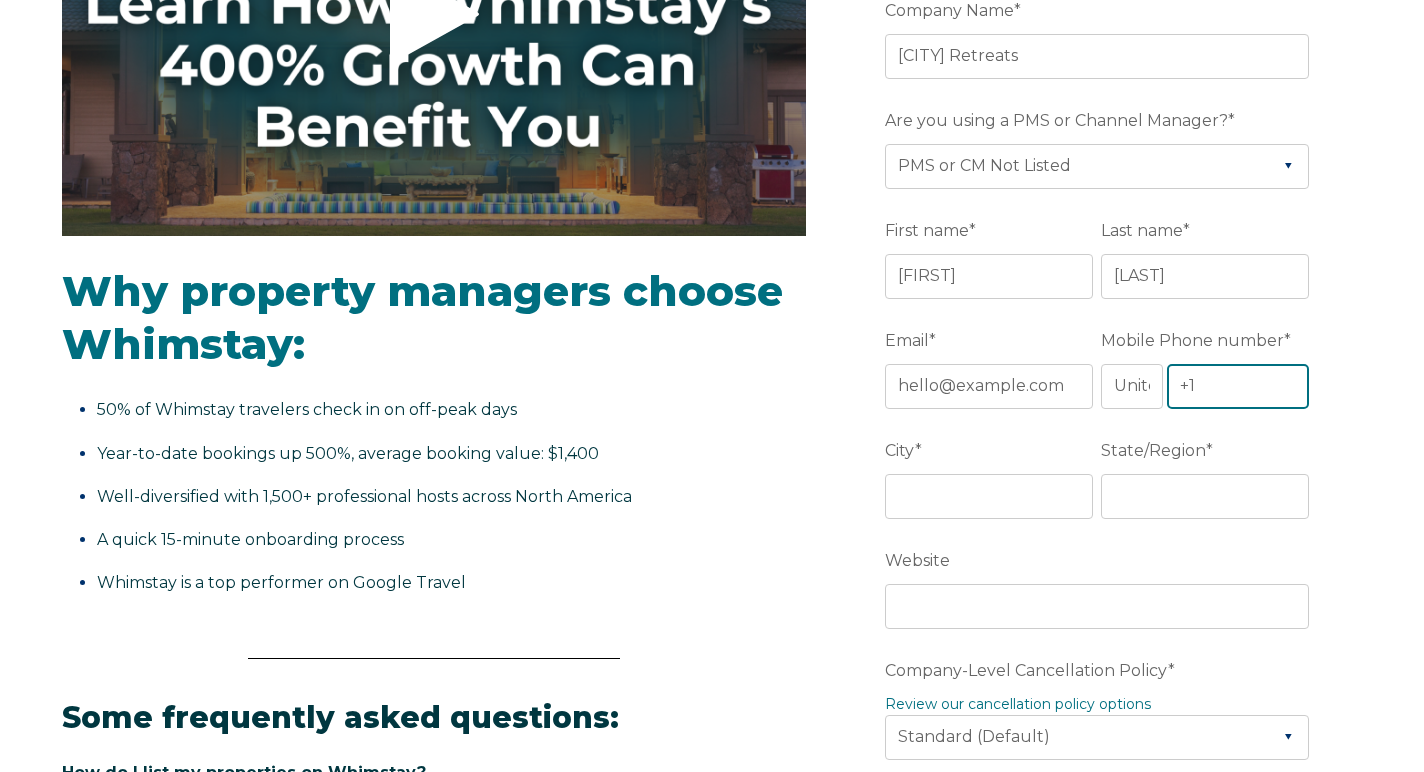 click on "+1" at bounding box center [1238, 386] 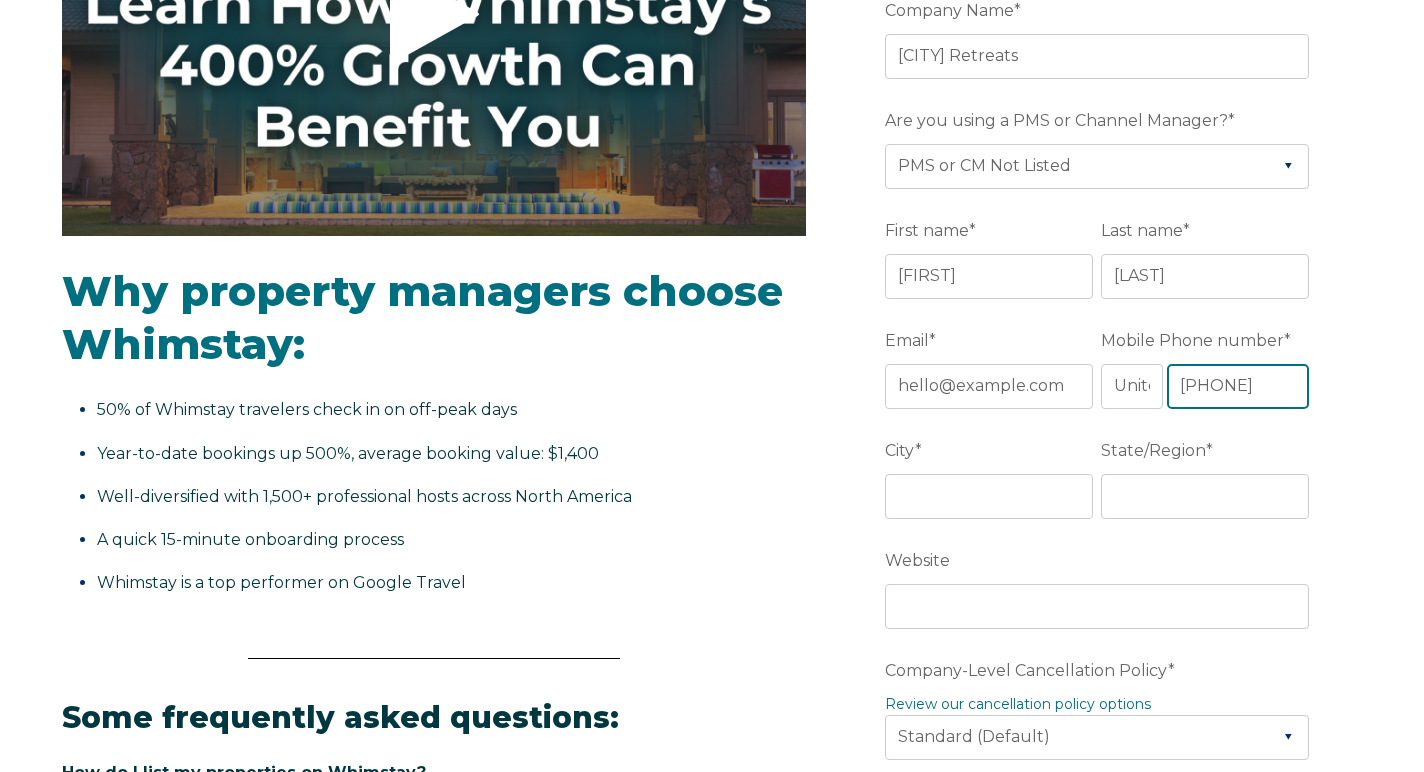 type on "[PHONE]" 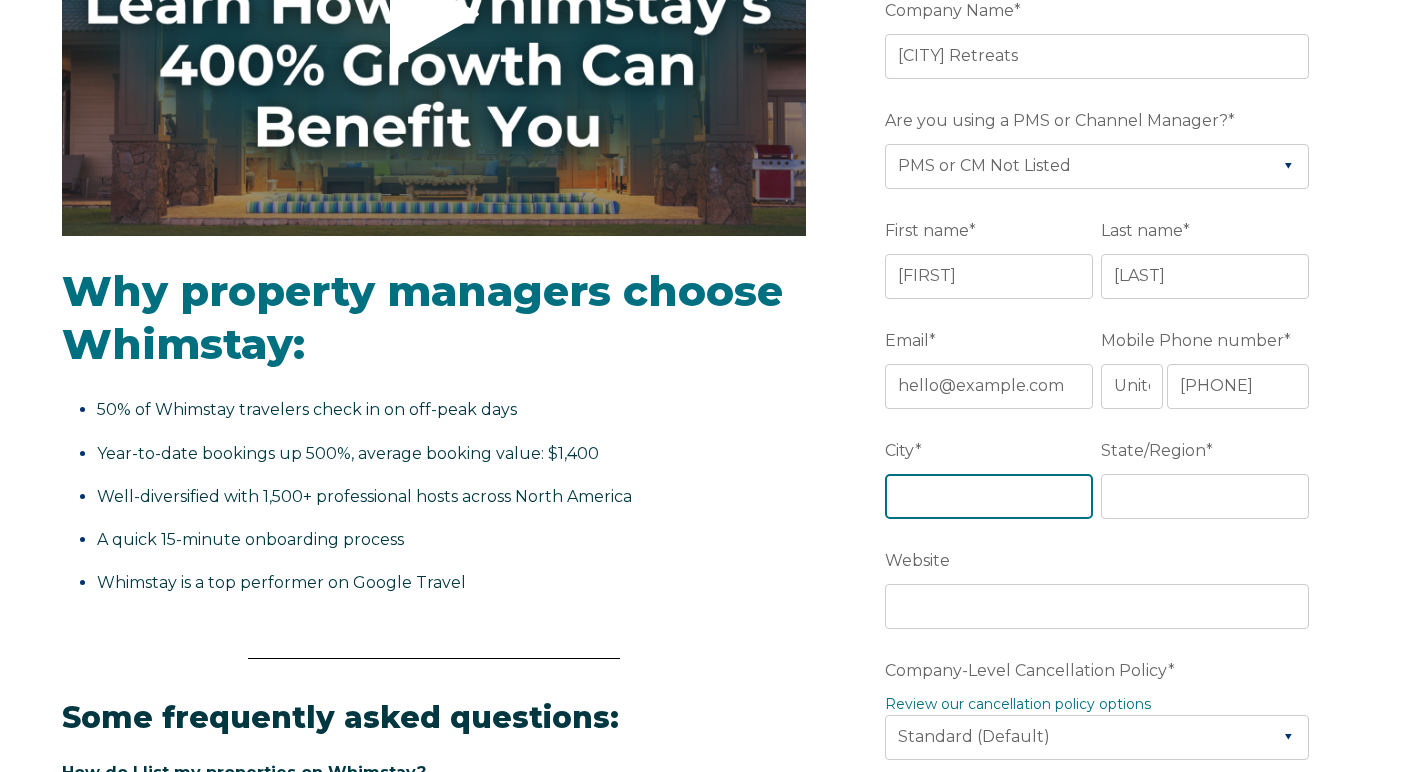 click on "City *" at bounding box center [989, 496] 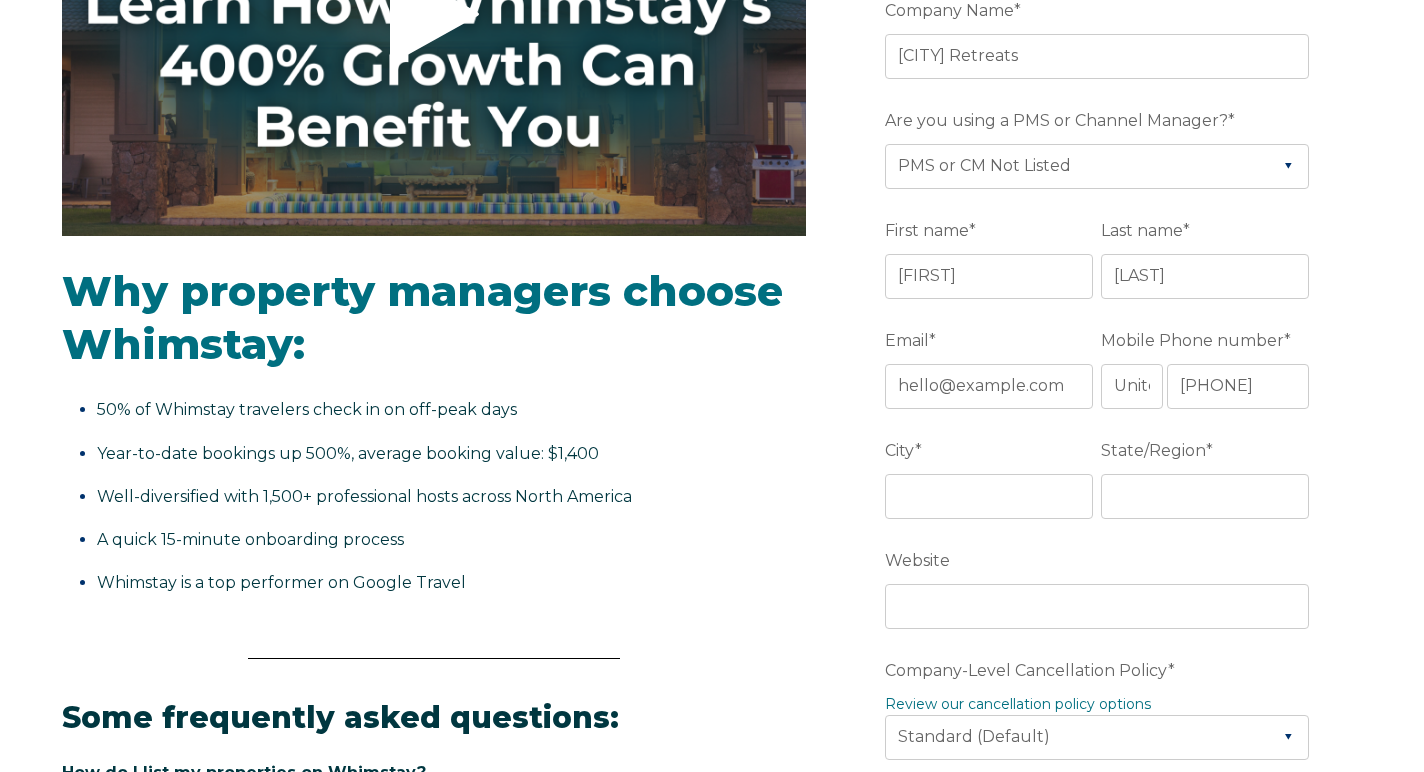 click on "Video player - SSOB Pitch Vid Thumbnail - Click to play video
Why property managers choose Whimstay:
50% of Whimstay travelers check in on off-peak days
Year-to-date bookings up 500%, average booking value: $1,400
Well-diversified with 1,500+ professional hosts across North America
A quick 15-minute onboarding process
Whimstay is a top performer on Google Travel
Some frequently asked questions:
How do I list my properties on Whimstay? Simply enable Whimstay on your property management software or channel manager, and your dedicated account manager will help with the rest. Detailed instructions can be accessed after signup.
What is the booking window for discounts on Whimstay?
What is Whimstay's cancellation policy?" at bounding box center (712, 743) 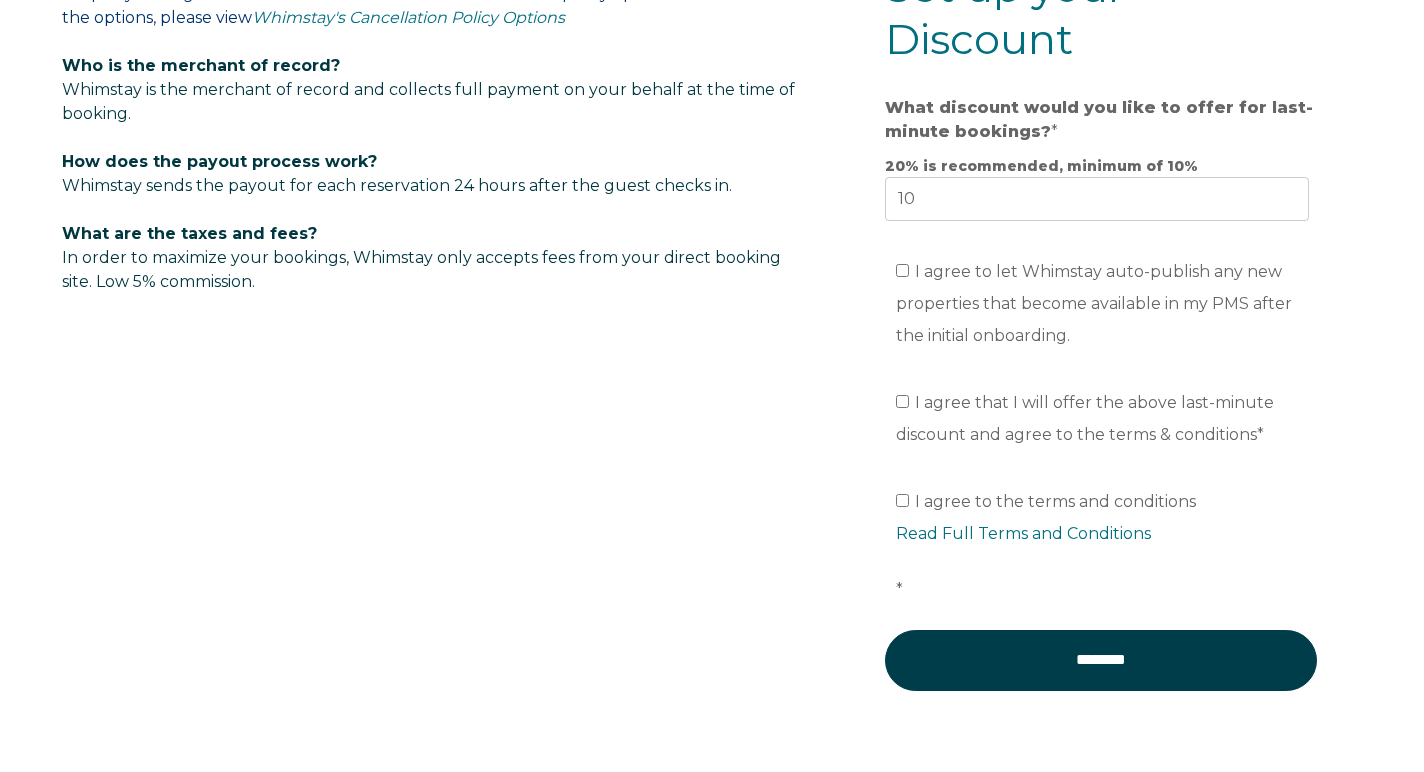 scroll, scrollTop: 1415, scrollLeft: 0, axis: vertical 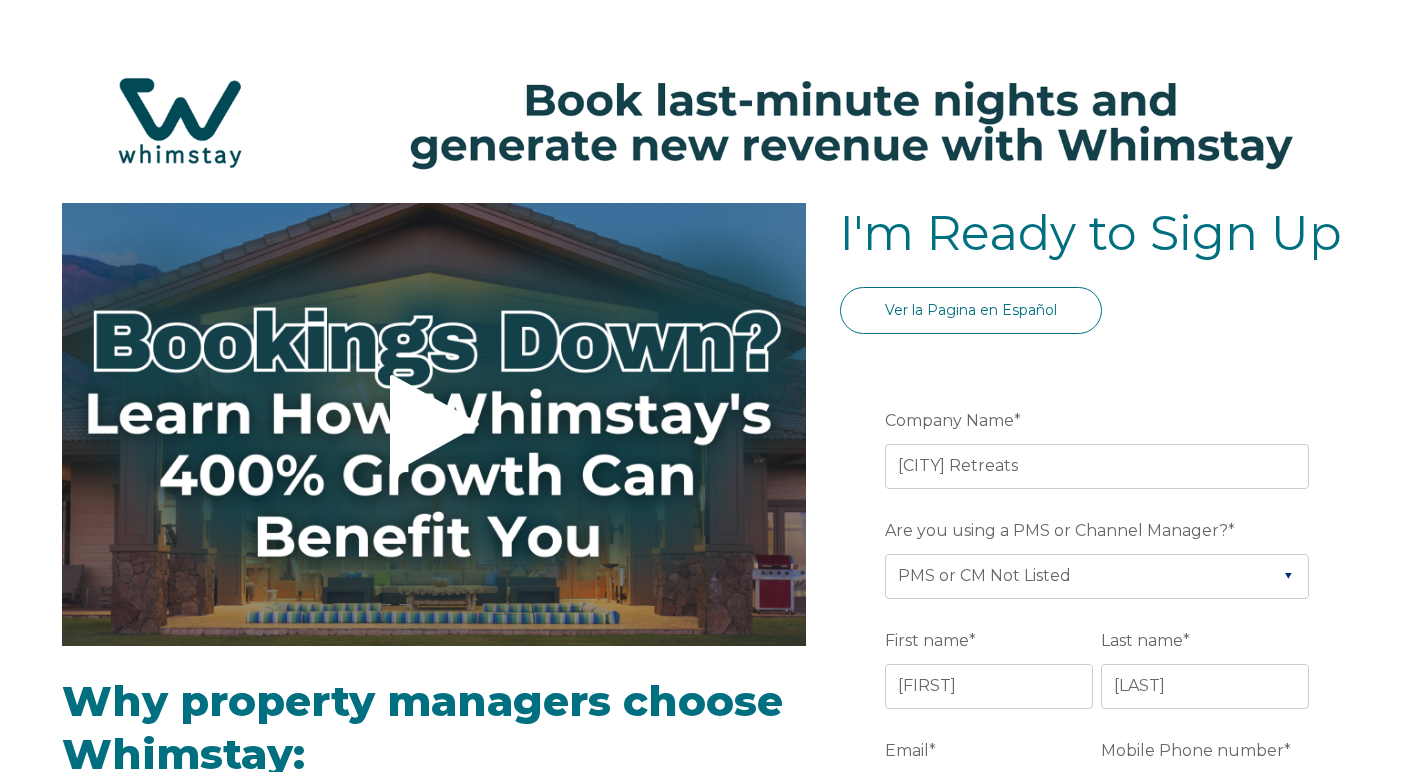 click on "Company Name * [CITY] Retreats Are you using a PMS or Channel Manager? * Please Select Barefoot BookingPal Boost Brightside CiiRUS Escapia Guesty Hostaway Hostfully Hostify Lodgify NextPax/NxtBeds OwnerRez PMS or CM Not Listed Rentals United/Quick Connect Streamline Track Airbnb First name * [FIRST] Last name * [LAST] Email * hello@example.com Mobile Phone number * * Afghanistan (‫افغانستان‬‎) Albania (Shqipëri) Algeria (‫الجزائر‬‎) American Samoa Andorra Angola Anguilla Antigua and Barbuda Argentina Armenia (Հայաստան) Aruba Australia Austria (Österreich) Azerbaijan (Azərbaycan) Bahamas Bahrain (‫البحرين‬‎) Bangladesh (বাংলাদেশ) Barbados Belarus (Беларусь) Belgium (België) Belize Benin (Bénin) Bermuda Bhutan (འབྲུག) Bolivia Bosnia and Herzegovina (Босна и Херцеговина) Botswana Brazil (Brasil) British Indian Ocean Territory British Virgin Islands Brunei Bulgaria (България) Burkina Faso Canada Chile" at bounding box center (1101, 1273) 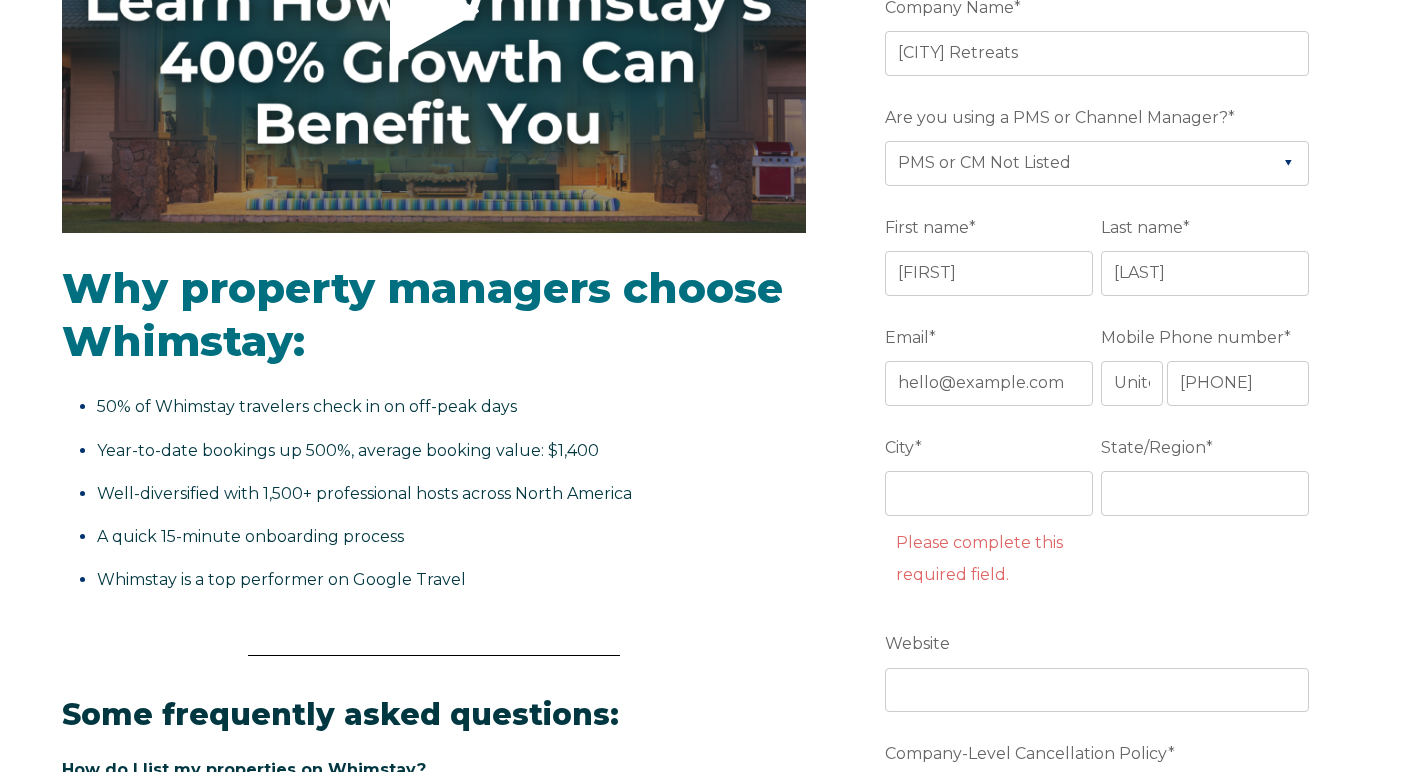 scroll, scrollTop: 440, scrollLeft: 0, axis: vertical 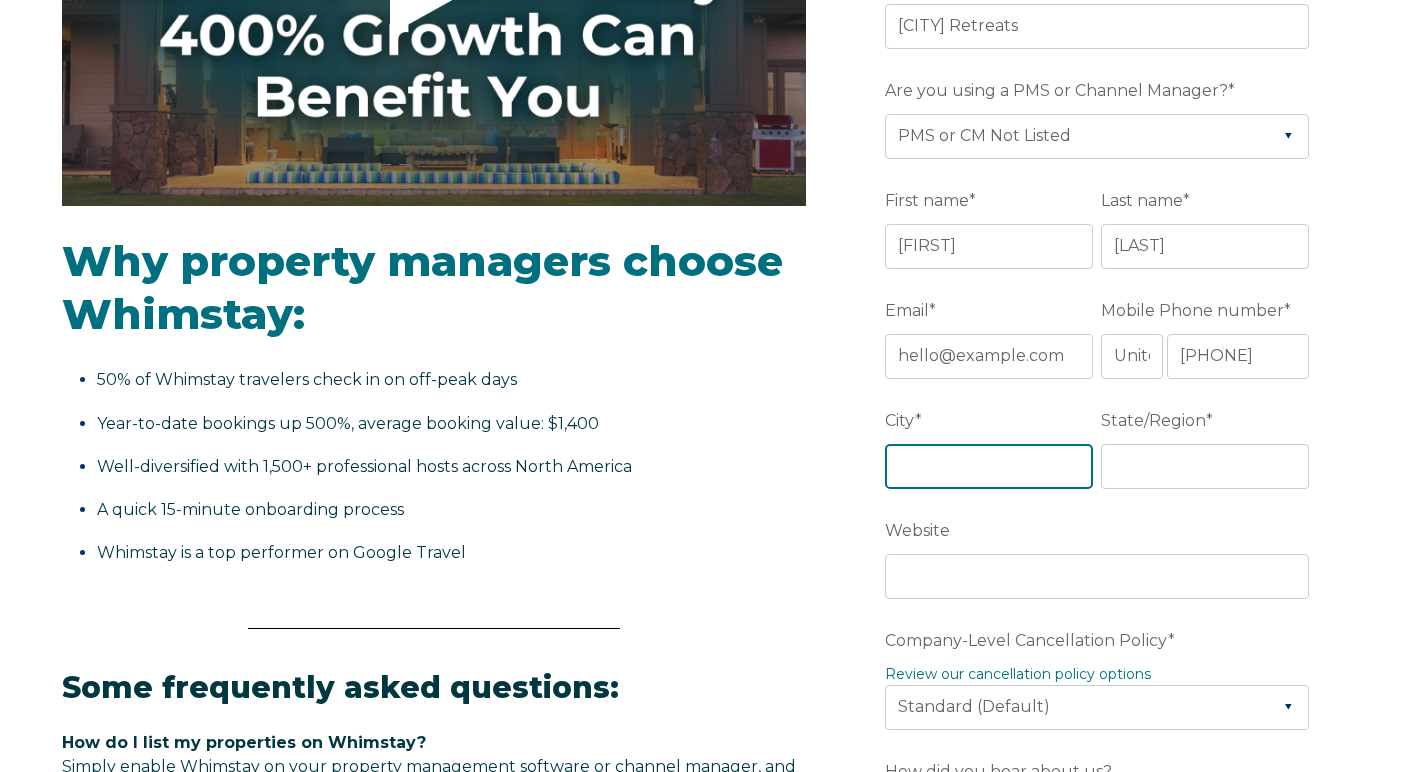 click on "City *" at bounding box center [989, 466] 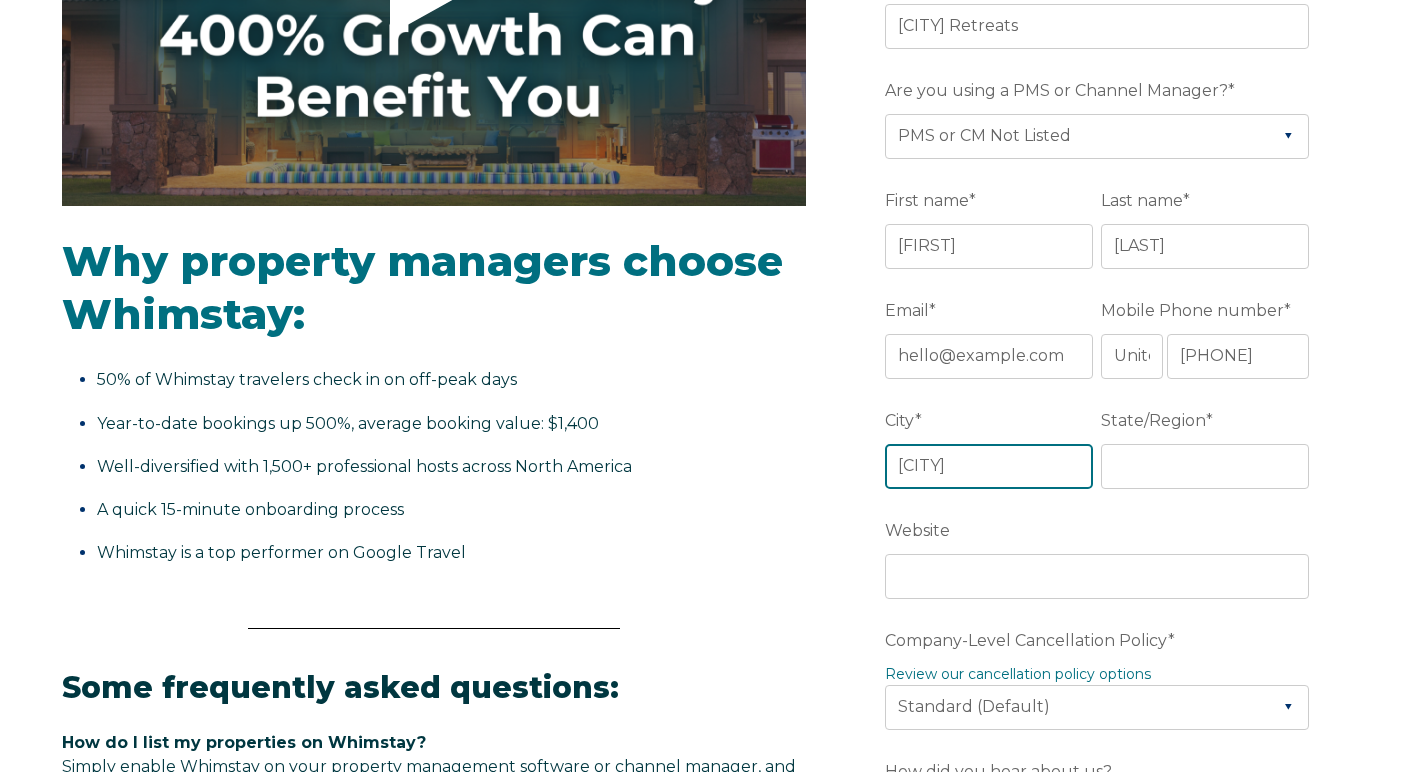 type on "[CITY]" 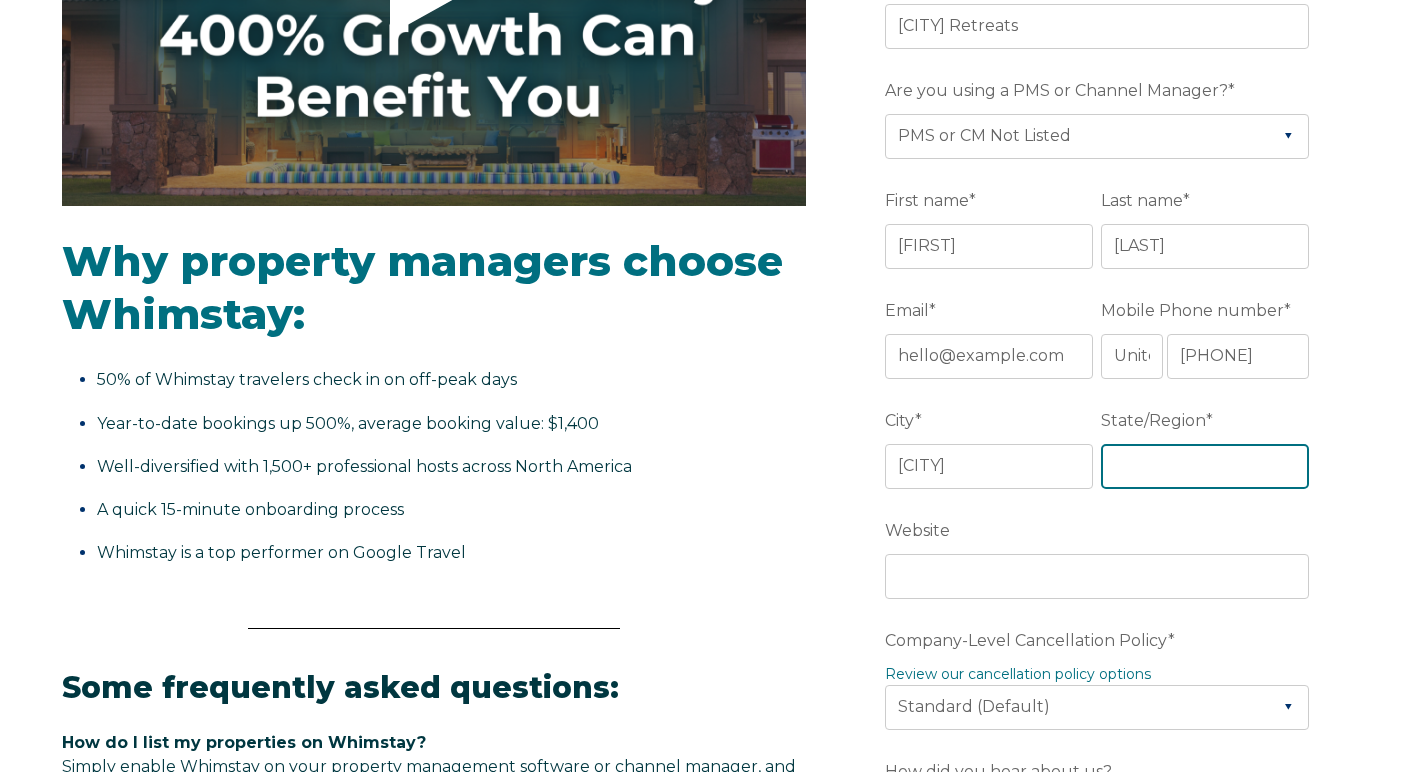 click on "State/Region *" at bounding box center (1205, 466) 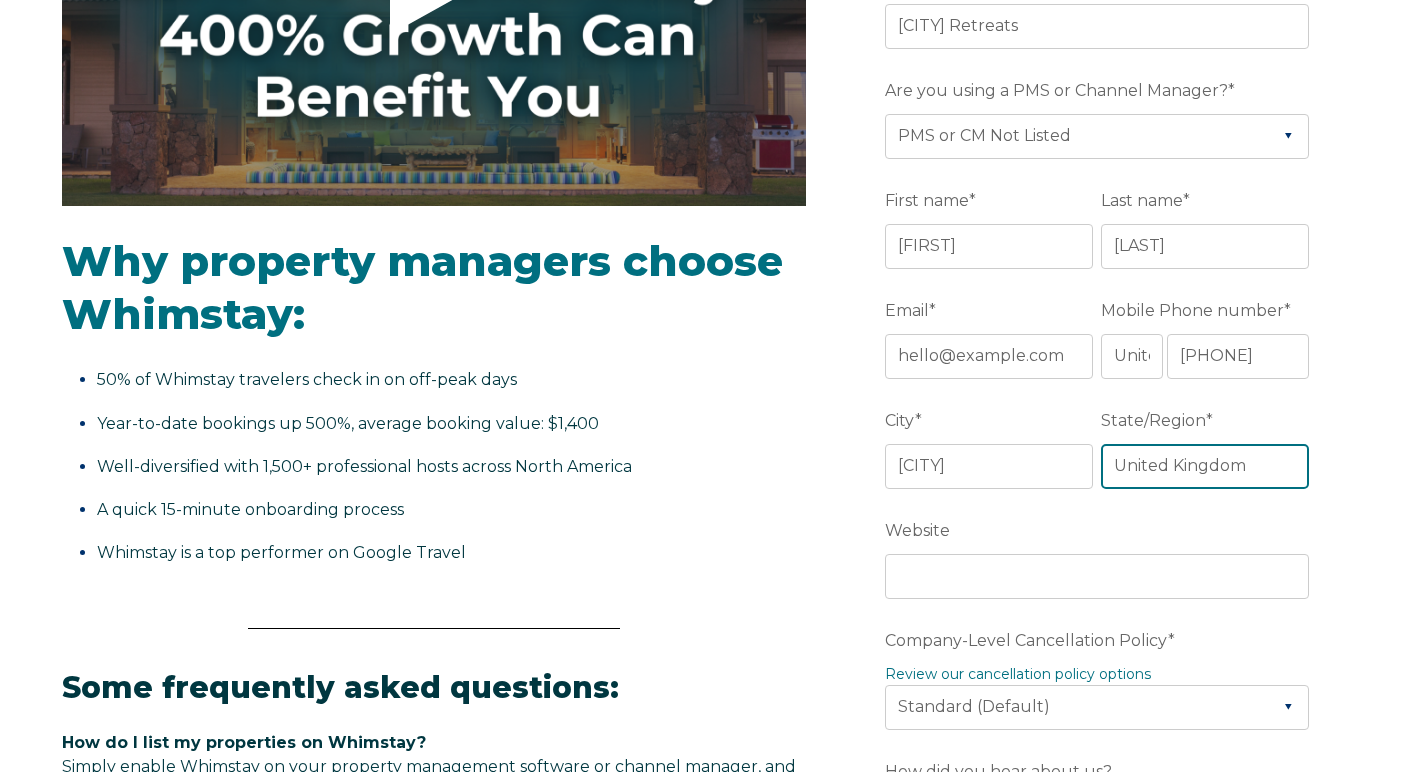 type on "United Kingdom" 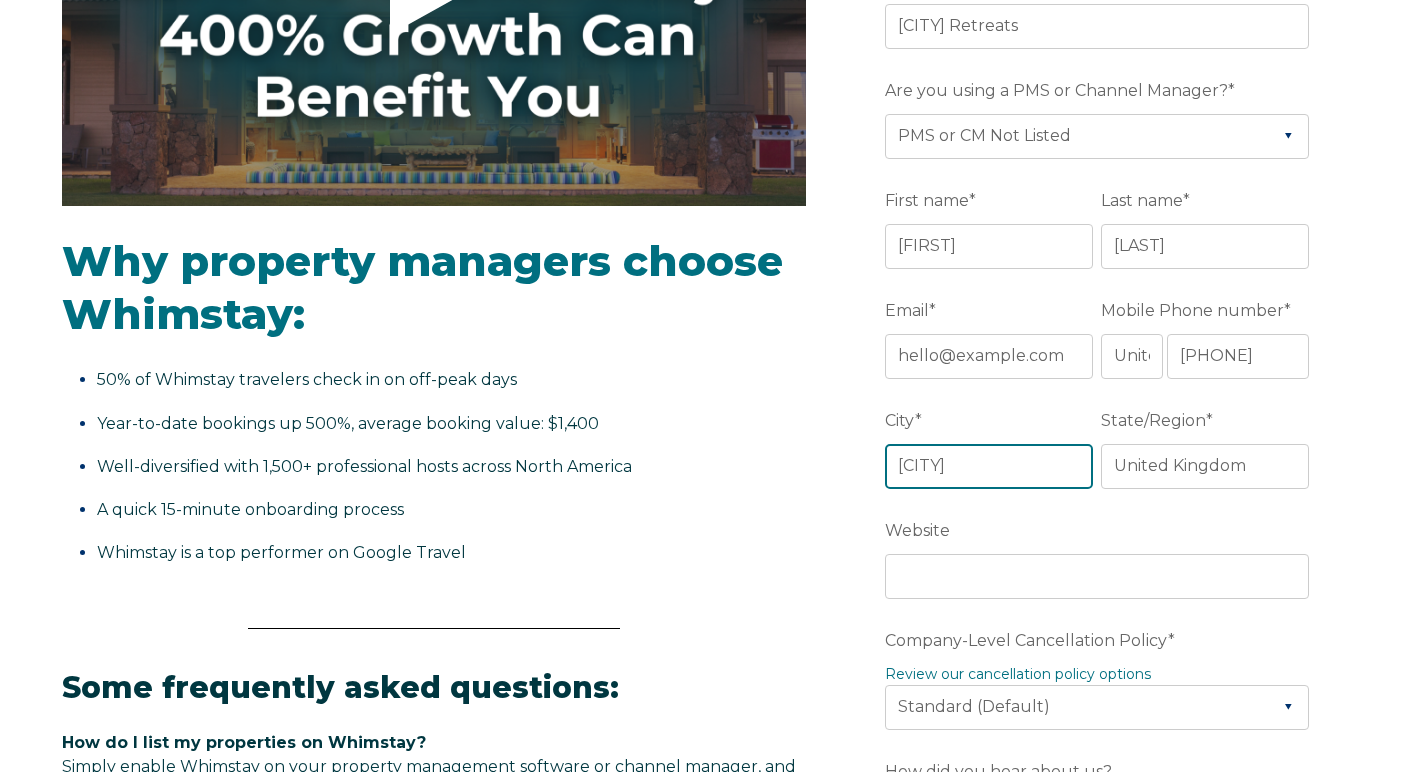drag, startPoint x: 1027, startPoint y: 473, endPoint x: 873, endPoint y: 466, distance: 154.15901 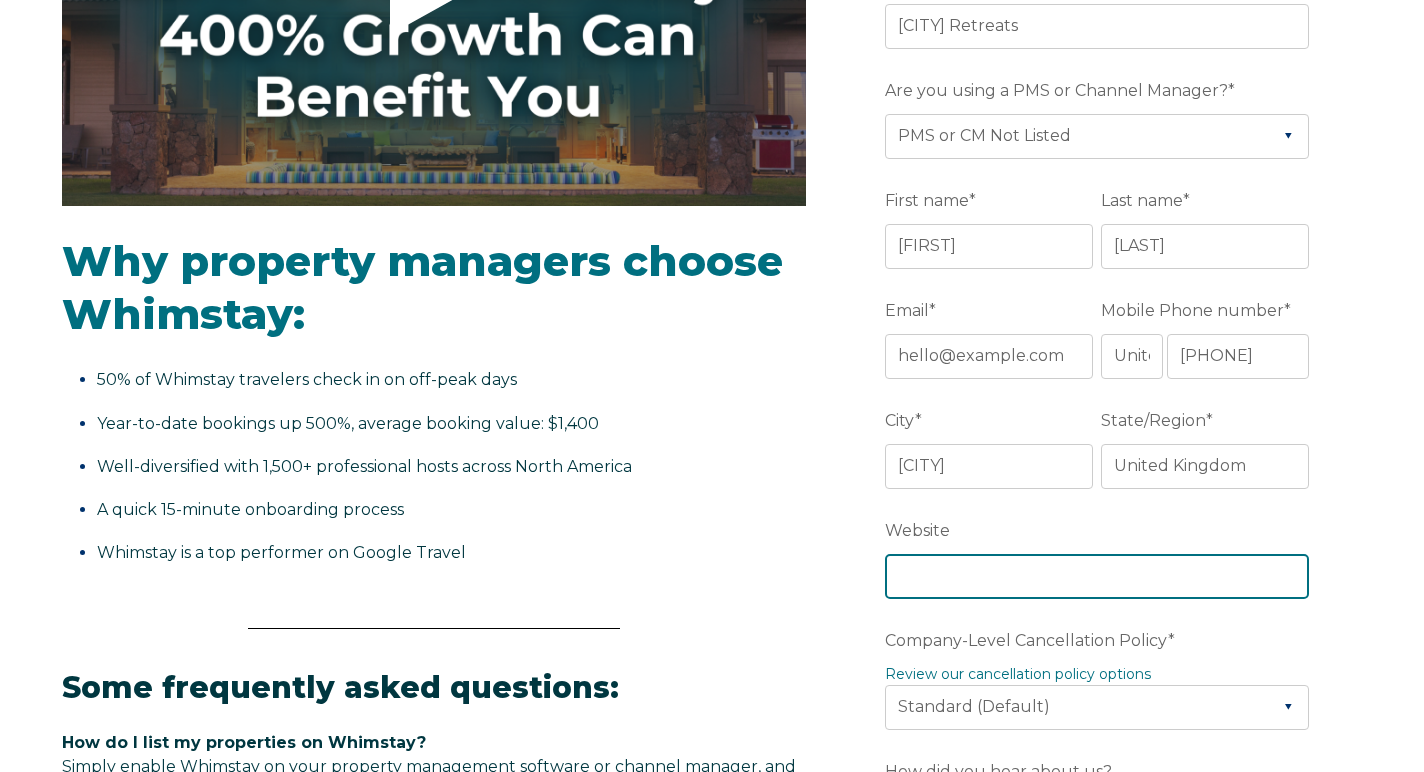 click on "Website" at bounding box center [1097, 576] 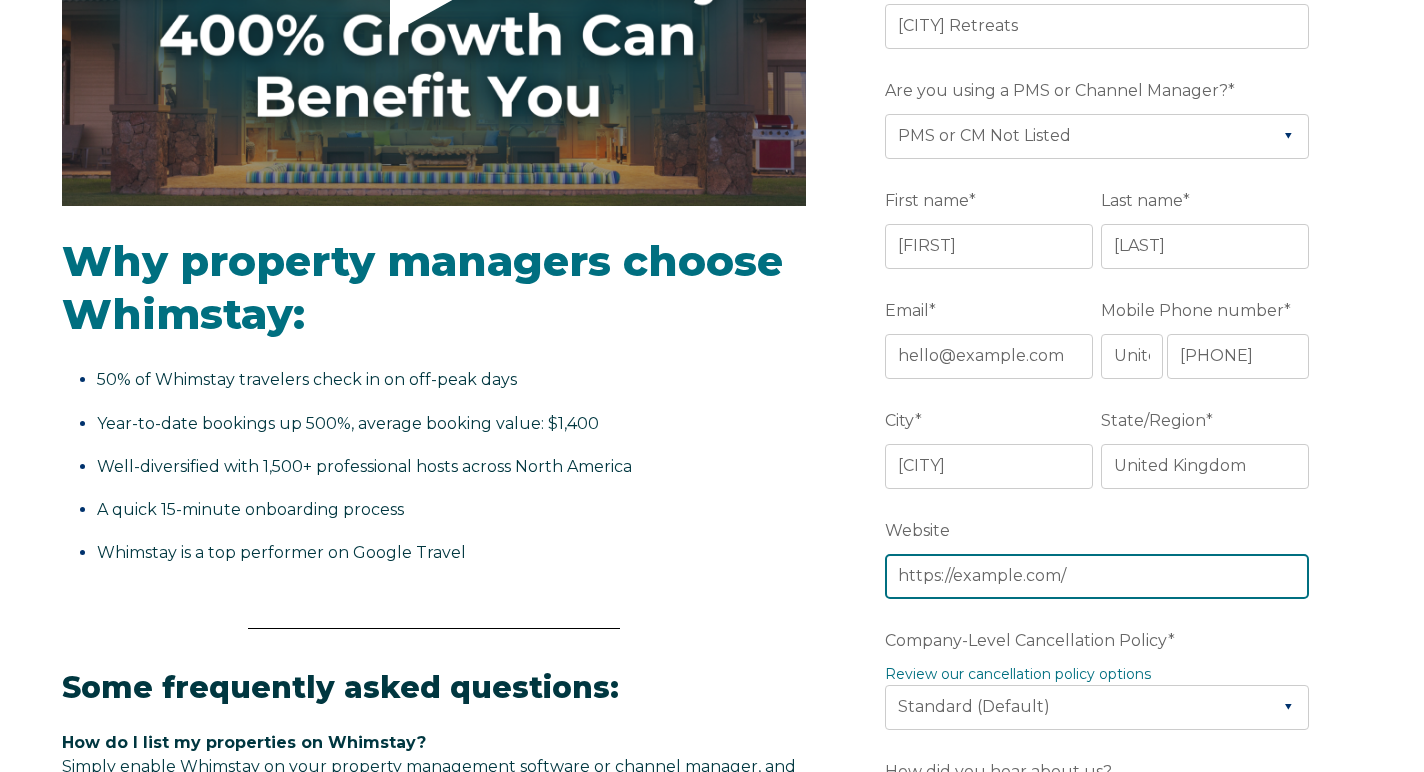 type on "https://example.com/" 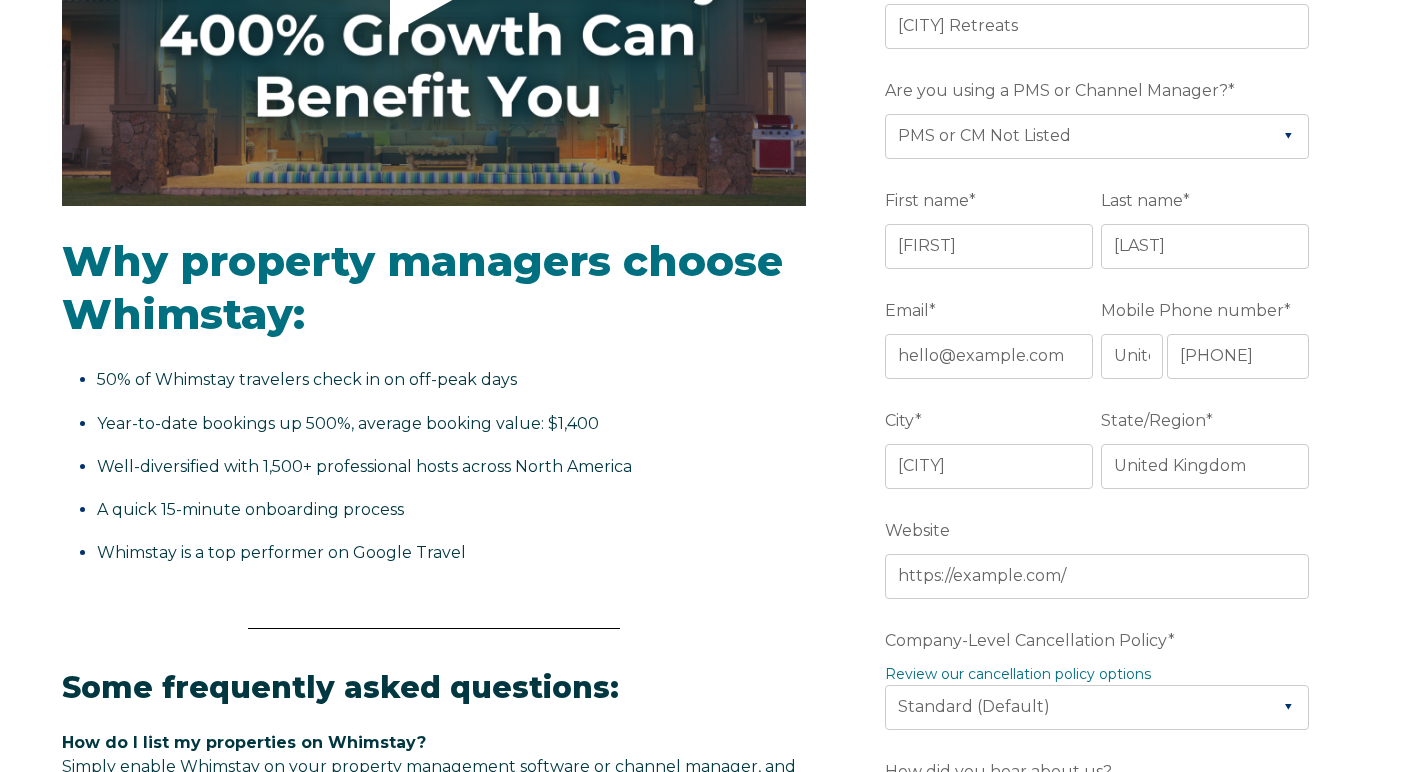 click on "Company Name * [CITY] Retreats Are you using a PMS or Channel Manager? * Please Select Barefoot BookingPal Boost Brightside CiiRUS Escapia Guesty Hostaway Hostfully Hostify Lodgify NextPax/NxtBeds OwnerRez PMS or CM Not Listed Rentals United/Quick Connect Streamline Track Airbnb First name * [FIRST] Last name * [LAST] Email * hello@example.com Mobile Phone number * * Afghanistan (‫افغانستان‬‎) Albania (Shqipëri) Algeria (‫الجزائر‬‎) American Samoa Andorra Angola Anguilla Antigua and Barbuda Argentina Armenia (Հայաստան) Aruba Australia Austria (Österreich) Azerbaijan (Azərbaycan) Bahamas Bahrain (‫البحرين‬‎) Bangladesh (বাংলাদেশ) Barbados Belarus (Беларусь) Belgium (België) Belize Benin (Bénin) Bermuda Bhutan (འབྲུག) Bolivia Bosnia and Herzegovina (Босна и Херцеговина) Botswana Brazil (Brasil) British Indian Ocean Territory British Virgin Islands Brunei Bulgaria (България) Burkina Faso Canada Chile" at bounding box center (1101, 790) 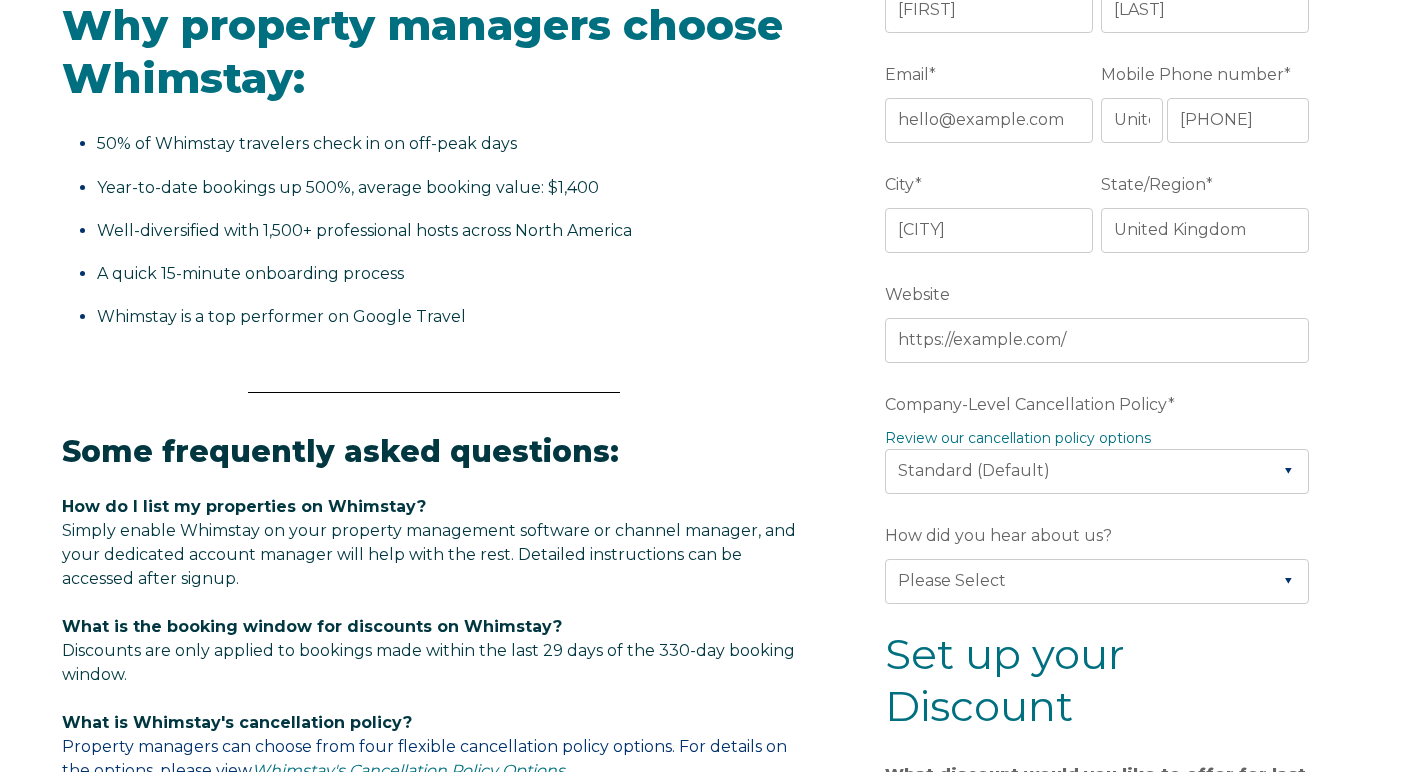 scroll, scrollTop: 680, scrollLeft: 0, axis: vertical 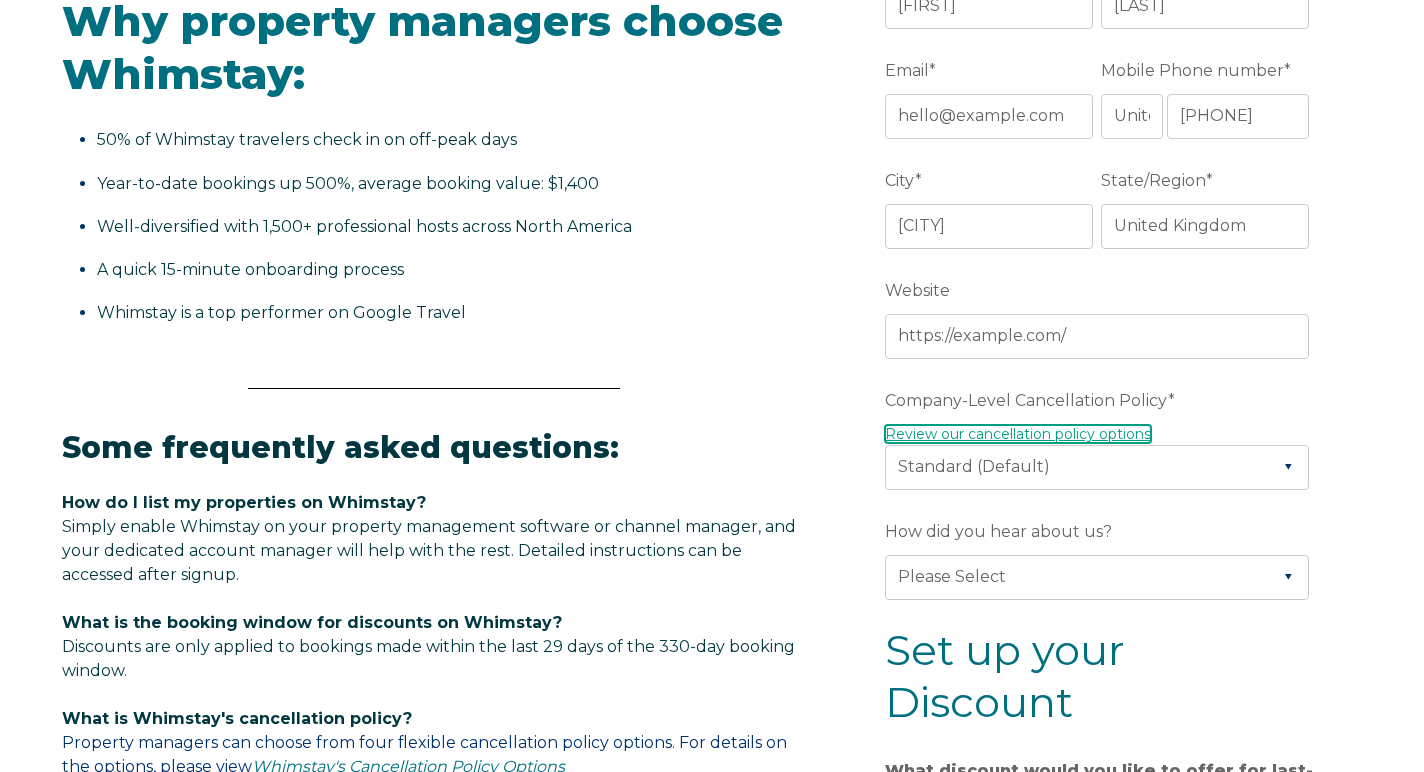 click on "Review our cancellation policy options" at bounding box center [1018, 434] 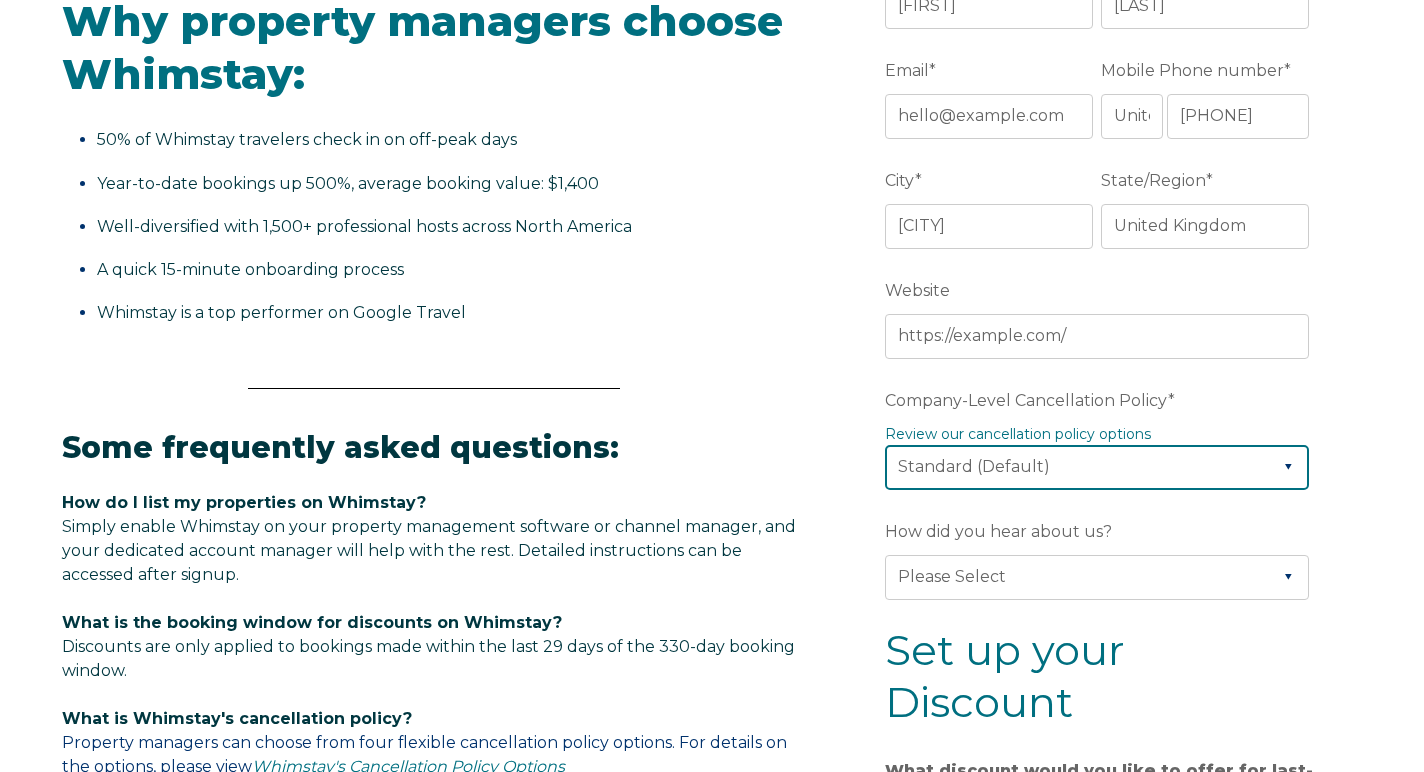 click on "Please Select Partial Standard (Default) Moderate Strict" at bounding box center (1097, 467) 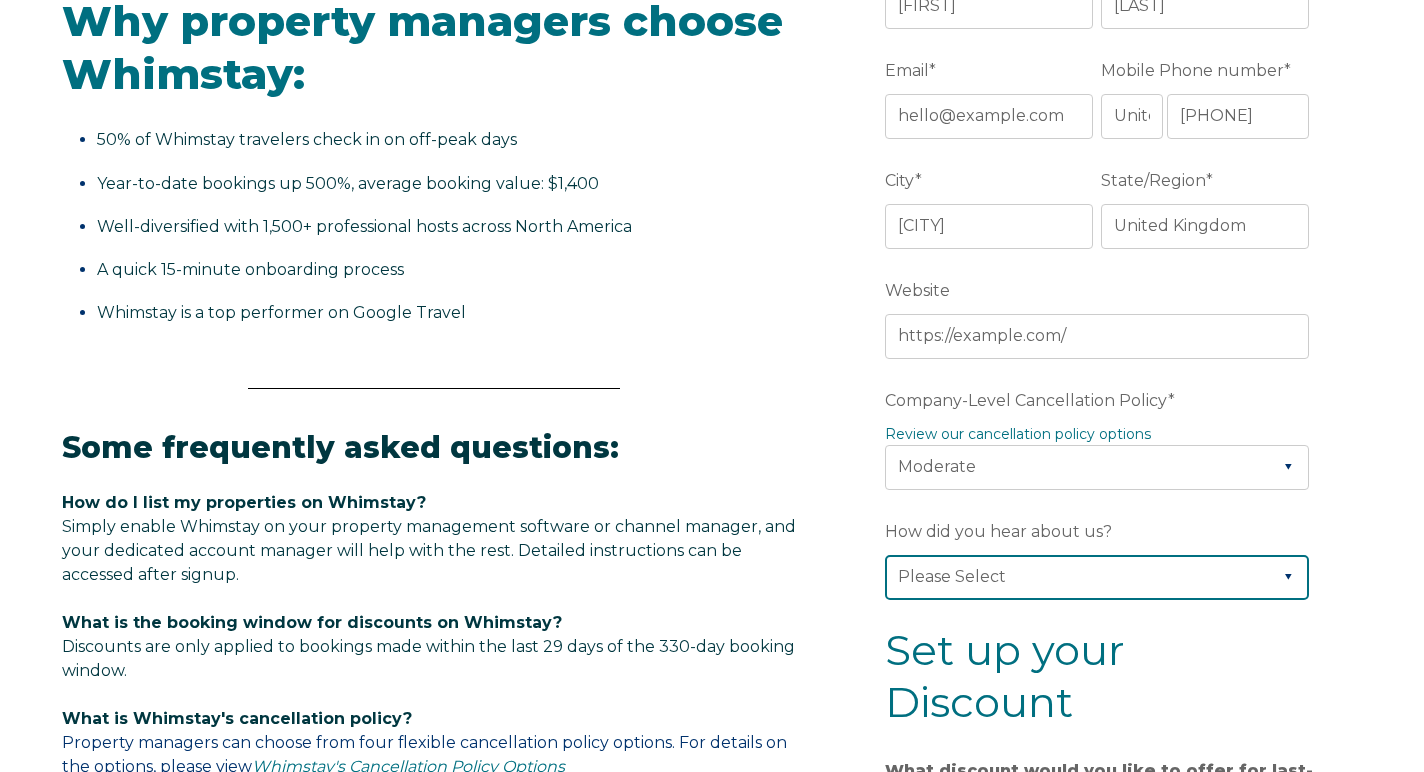 click on "Please Select Found Whimstay through a Google search Direct outreach from a Whimstay team member Saw Whimstay on social media Referred by a friend, colleague, or partner Discovered Whimstay at an event or conference Heard about Whimstay on a podcast Other" at bounding box center (1097, 577) 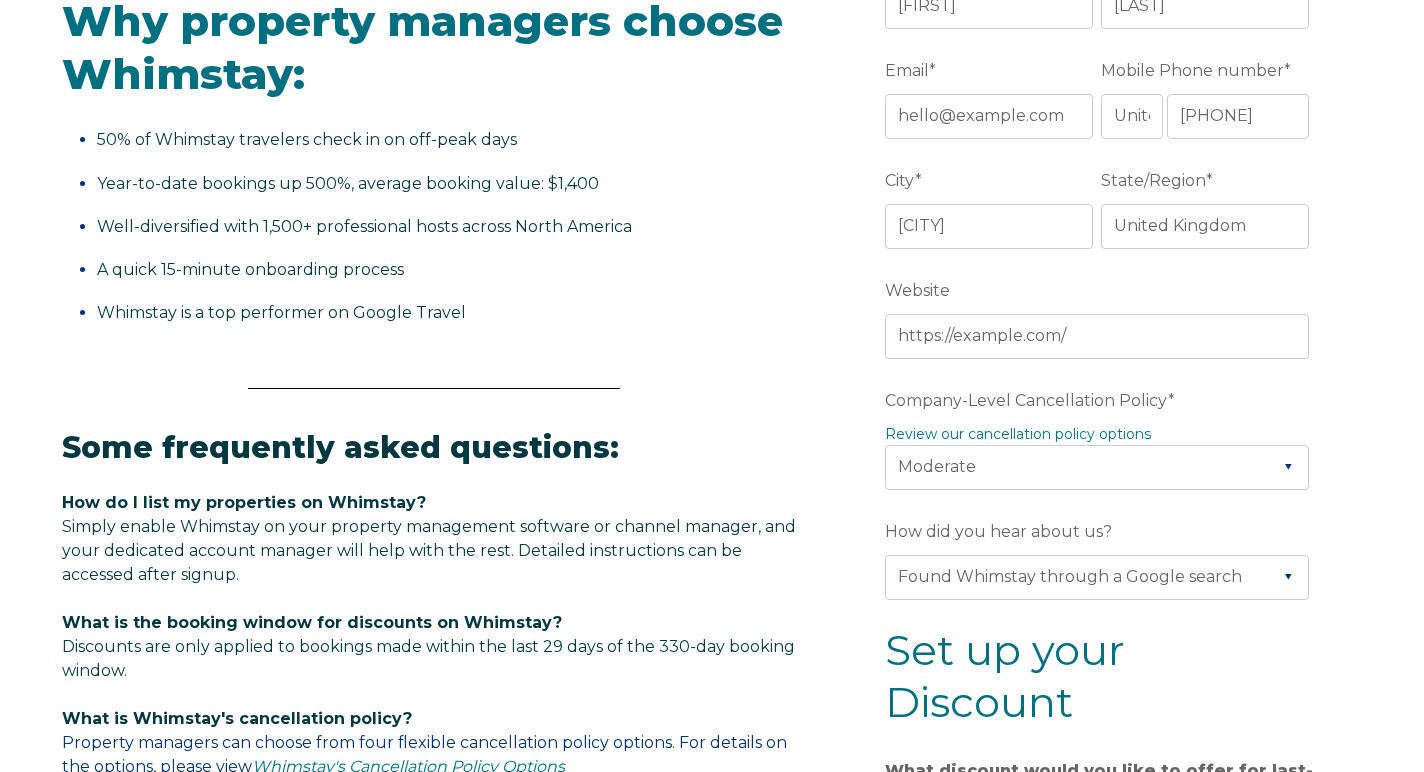 click on "Set up your Discount" at bounding box center [1101, 676] 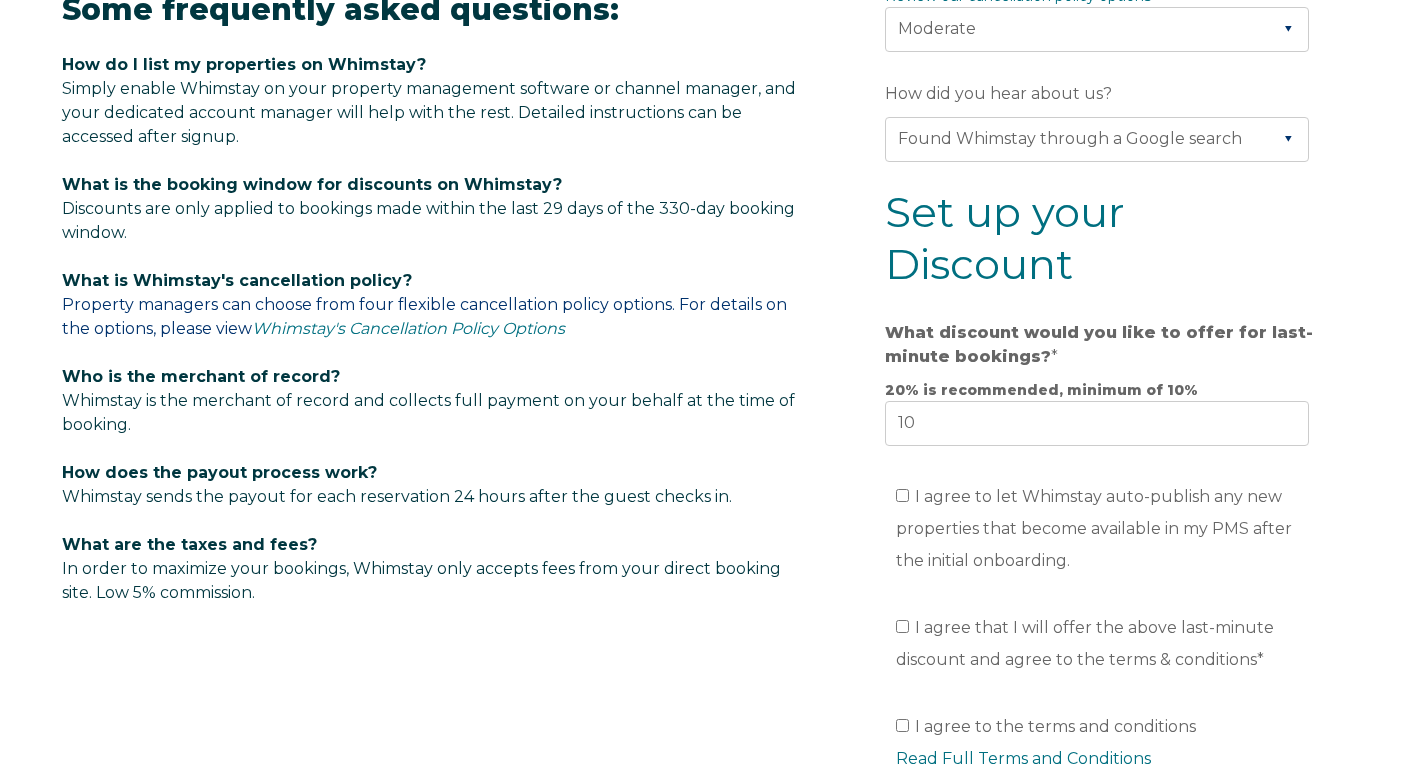 scroll, scrollTop: 1120, scrollLeft: 0, axis: vertical 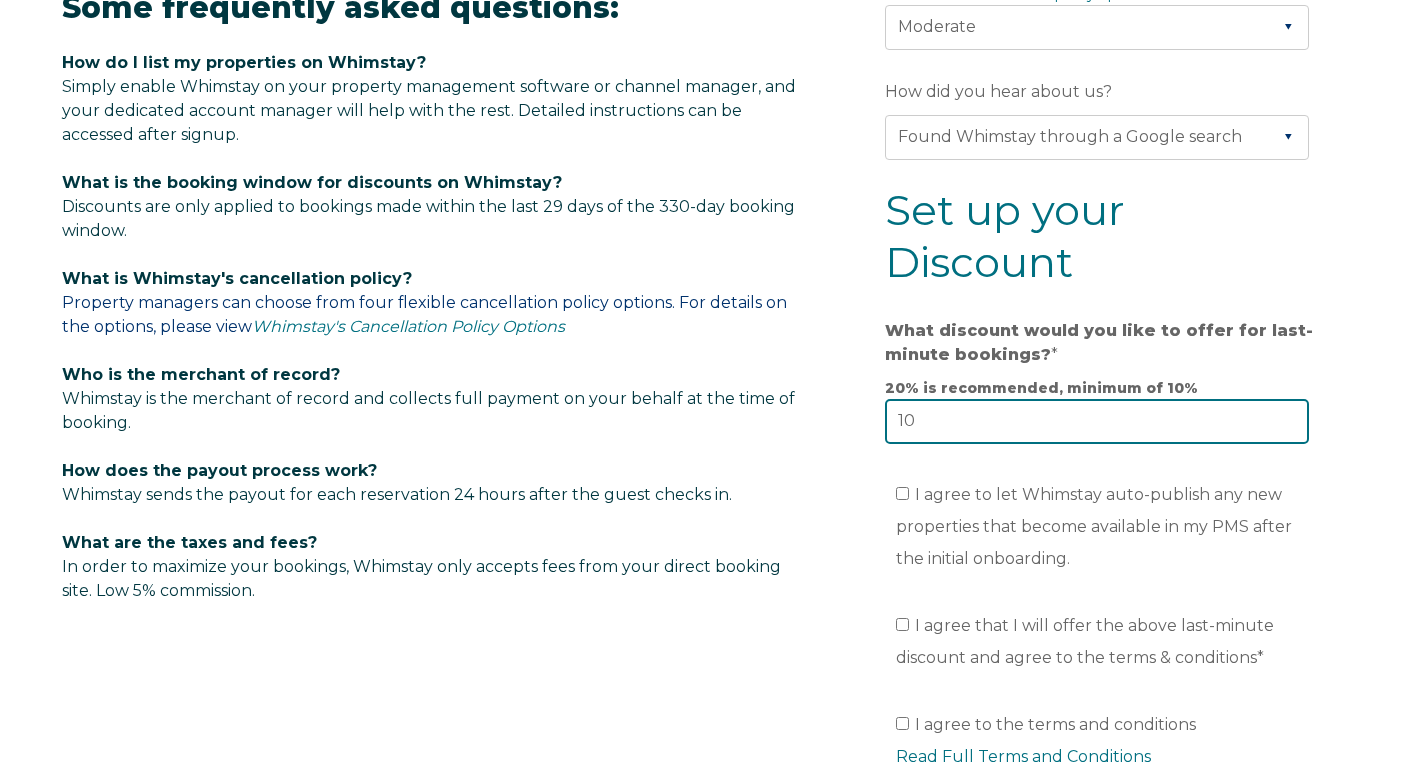 drag, startPoint x: 921, startPoint y: 431, endPoint x: 867, endPoint y: 420, distance: 55.108982 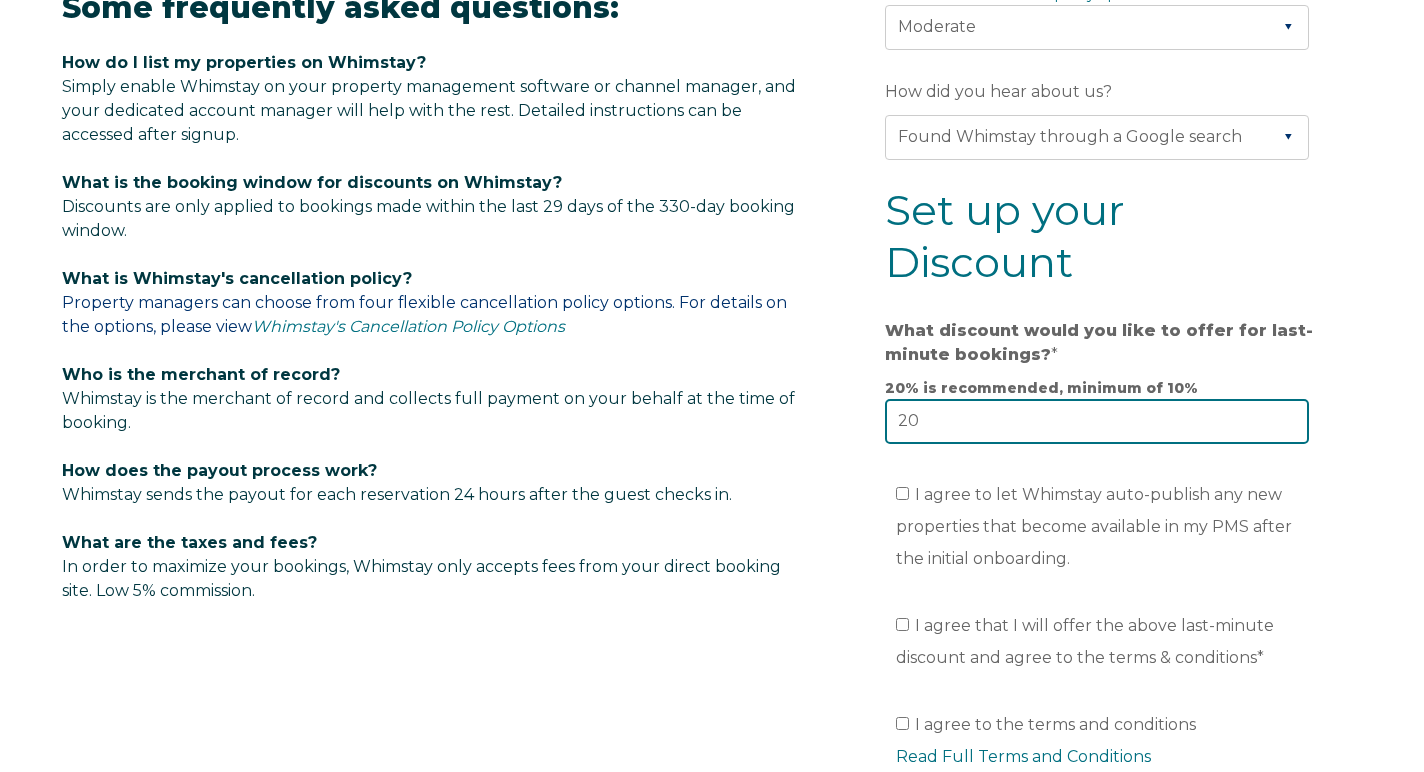 type on "20" 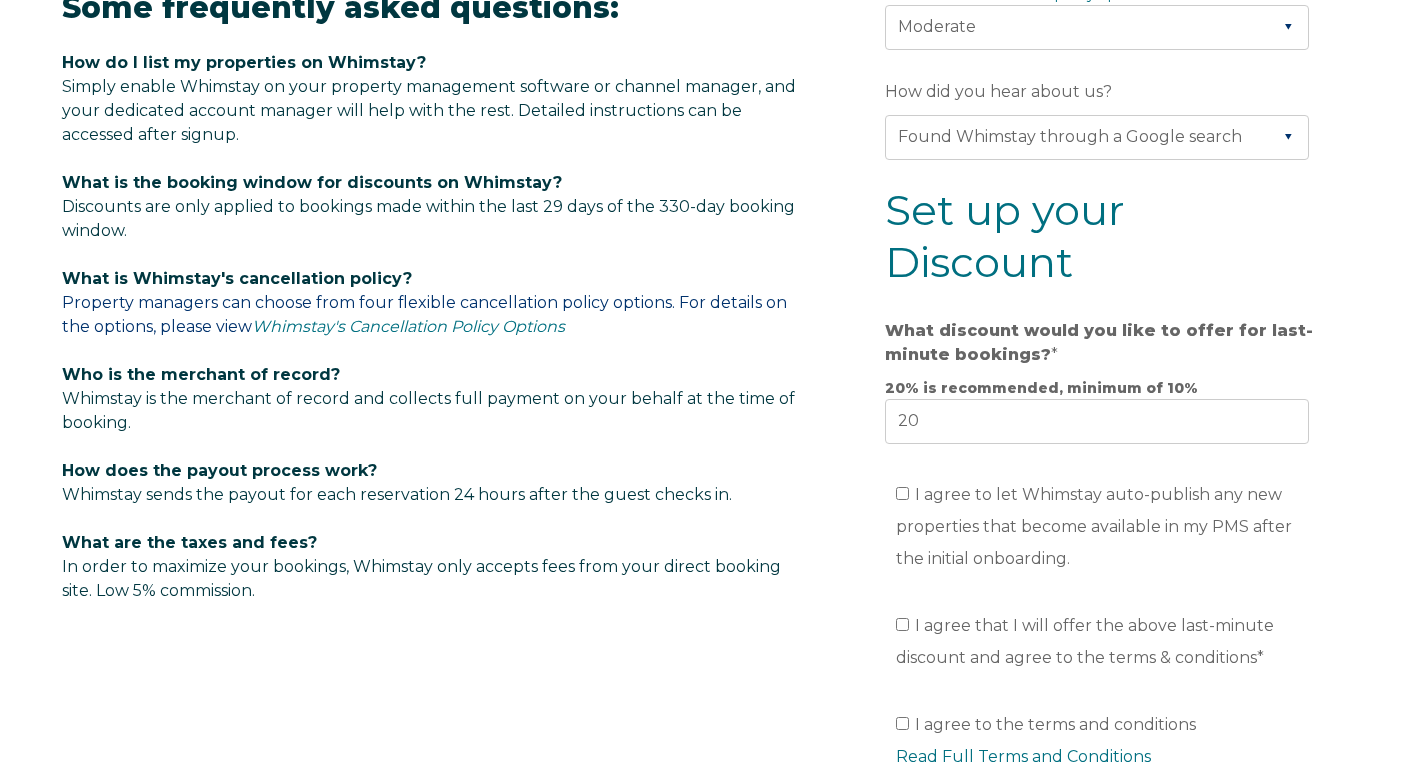 click on "I agree that I will offer the above last-minute discount and agree to the terms & conditions *" at bounding box center [1108, 642] 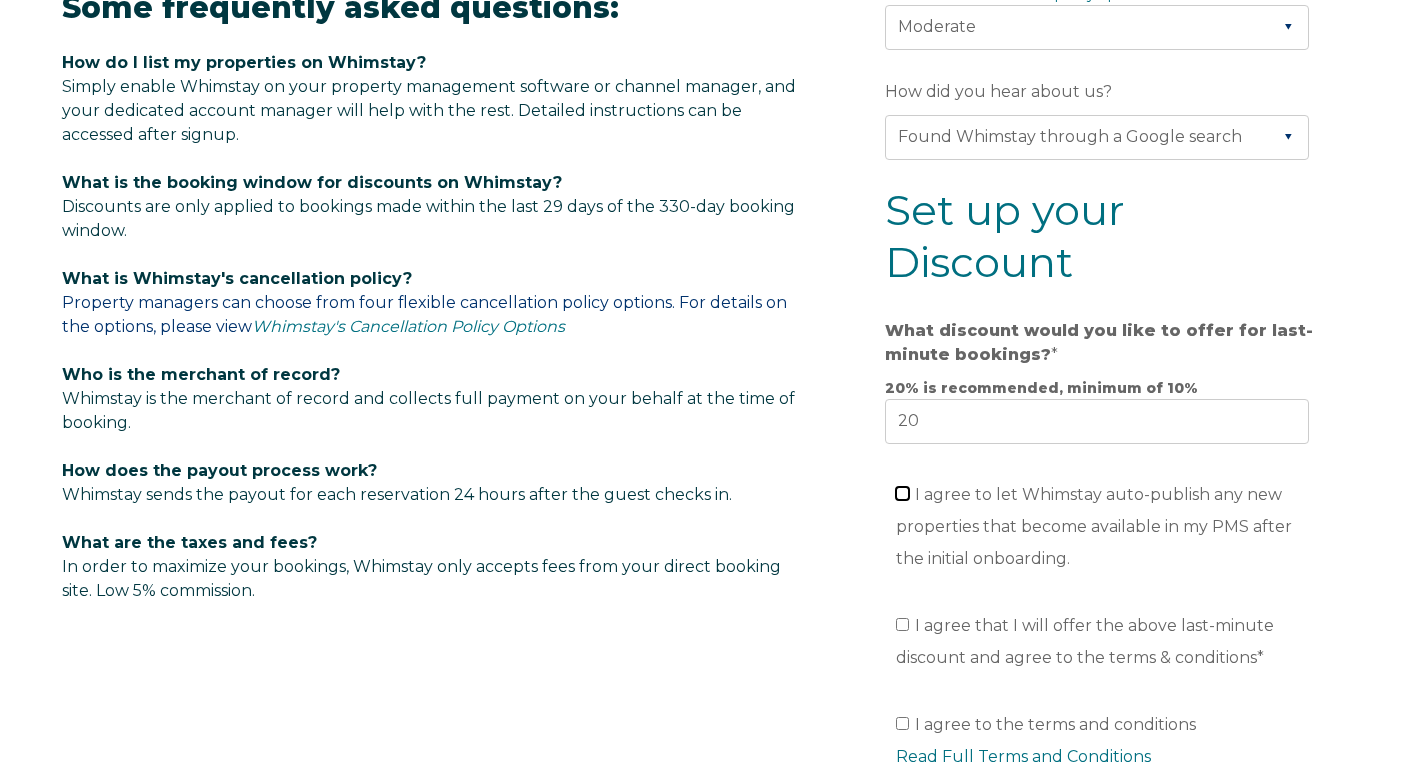 click on "I agree to let Whimstay auto-publish any new properties that become available in my PMS after the initial onboarding." at bounding box center (902, 493) 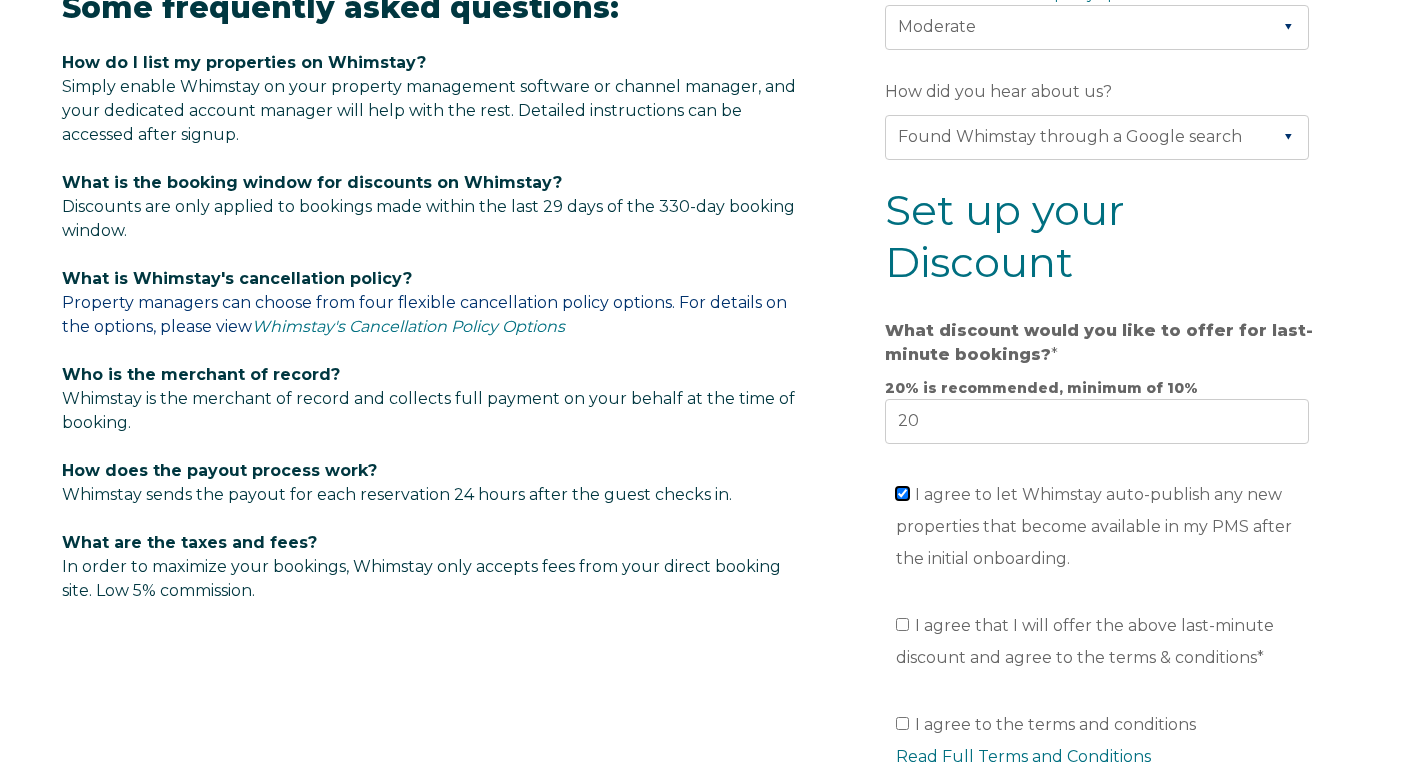 checkbox on "true" 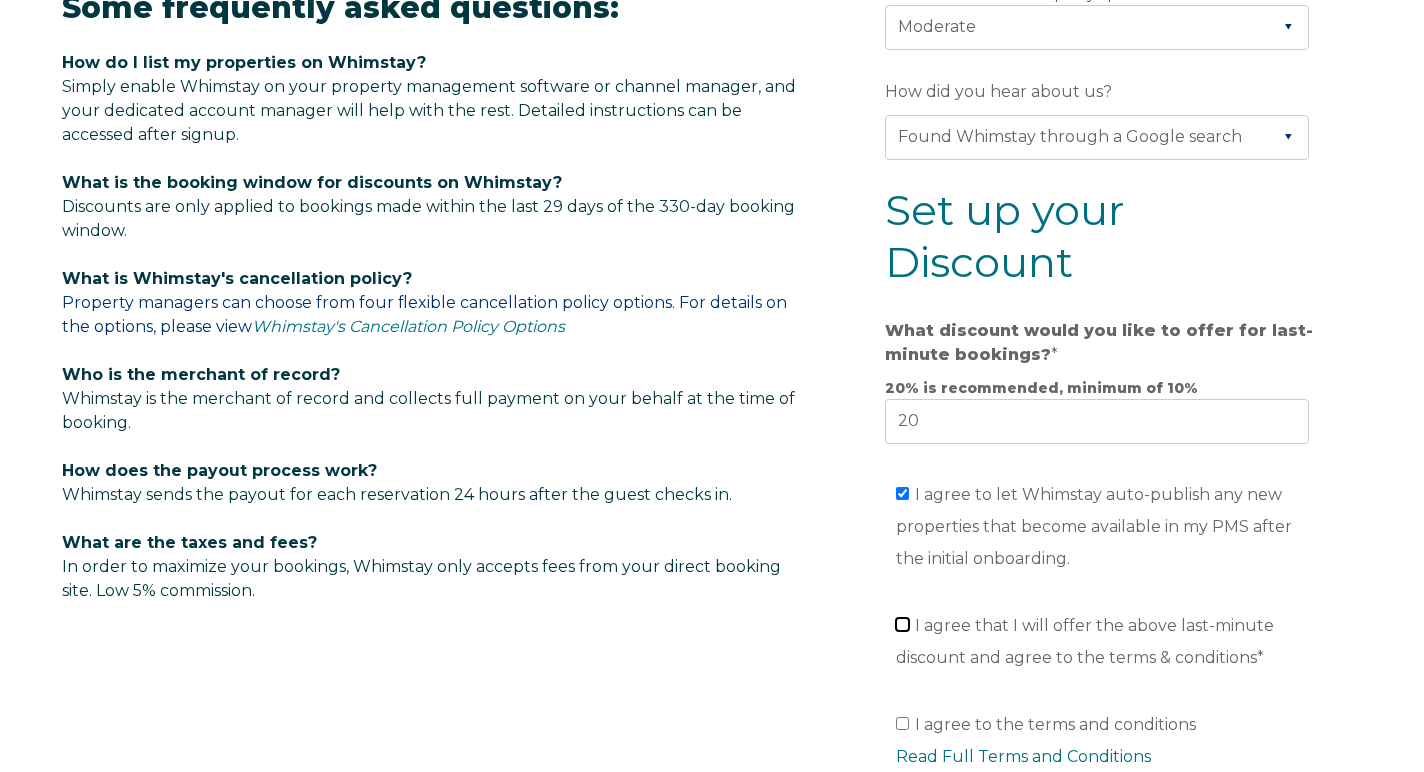 click on "I agree that I will offer the above last-minute discount and agree to the terms & conditions *" at bounding box center (902, 624) 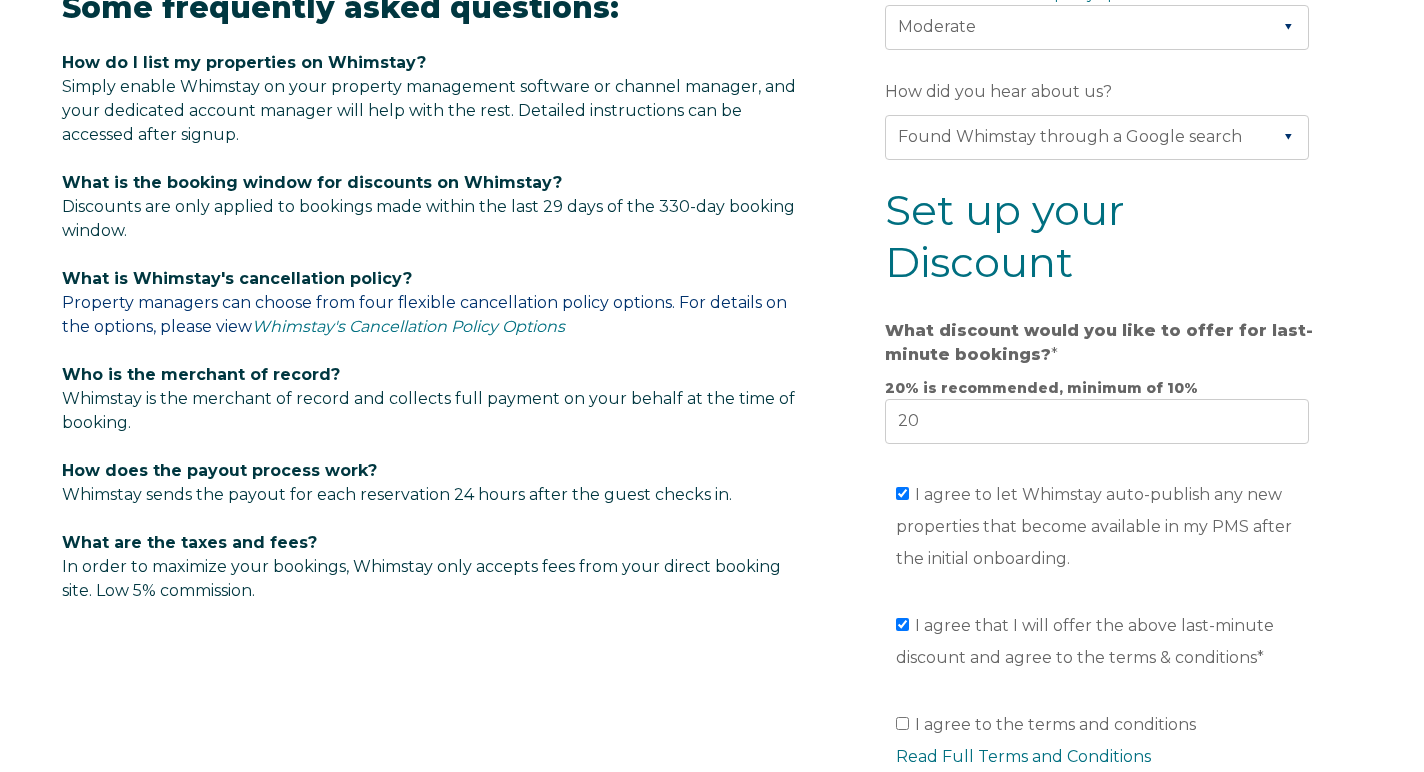 click on "Video player - SSOB Pitch Vid Thumbnail - Click to play video
Why property managers choose Whimstay:
50% of Whimstay travelers check in on off-peak days
Year-to-date bookings up 500%, average booking value: $1,400
Well-diversified with 1,500+ professional hosts across North America
A quick 15-minute onboarding process
Whimstay is a top performer on Google Travel
Some frequently asked questions:
How do I list my properties on Whimstay? Simply enable Whimstay on your property management software or channel manager, and your dedicated account manager will help with the rest. Detailed instructions can be accessed after signup.
What is the booking window for discounts on Whimstay?
What is Whimstay's cancellation policy?" at bounding box center [712, 73] 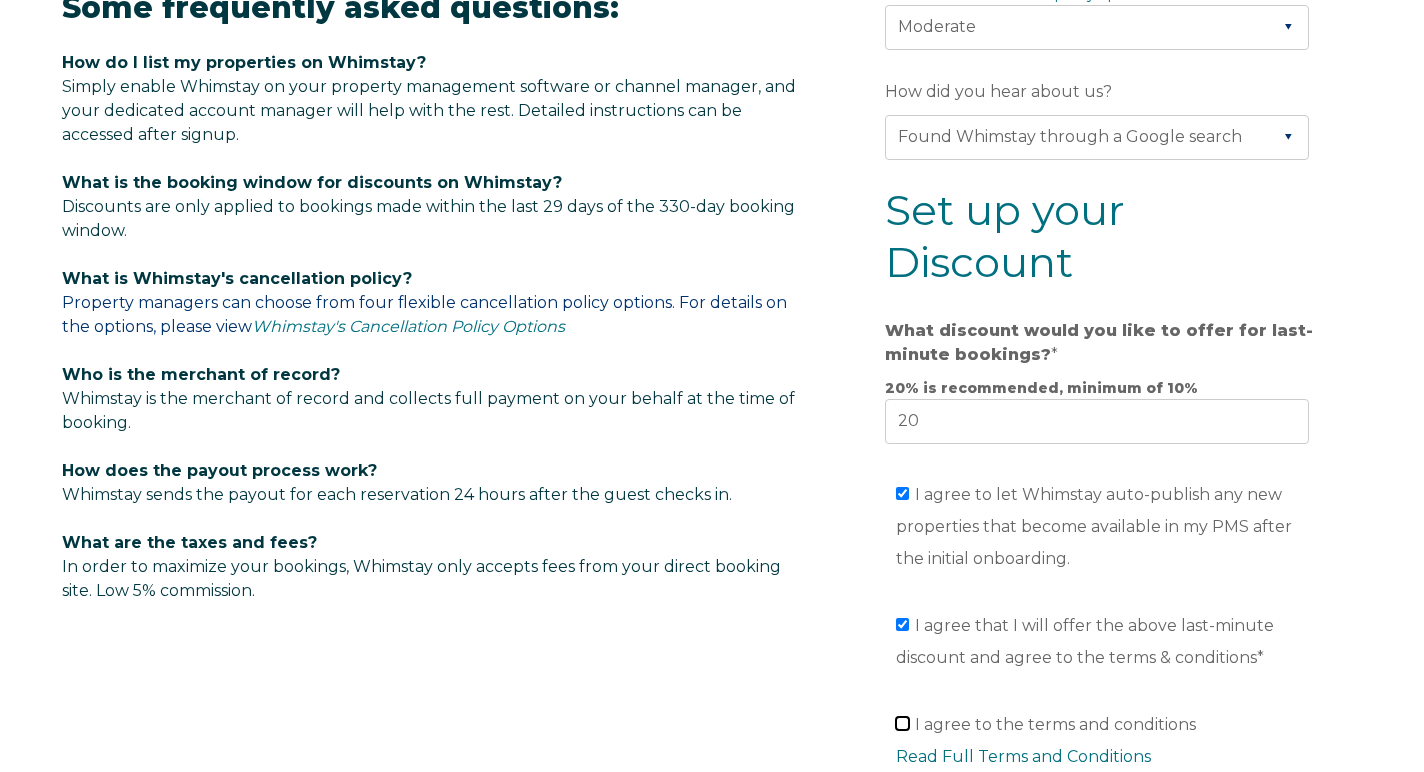 click on "I agree to the terms and conditions Read Full Terms and Conditions *" at bounding box center [902, 723] 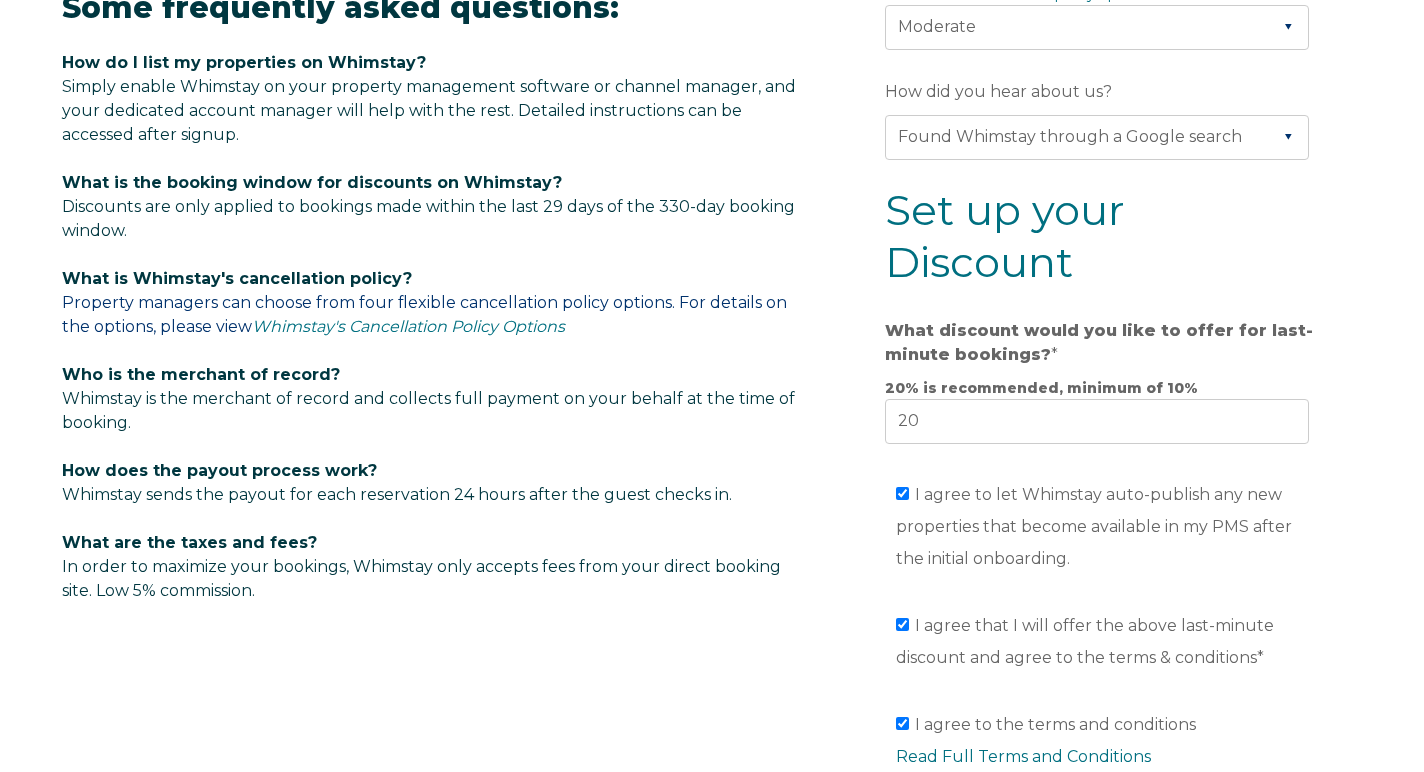click on "I agree to the terms and conditions Read Full Terms and Conditions *" at bounding box center [1101, 775] 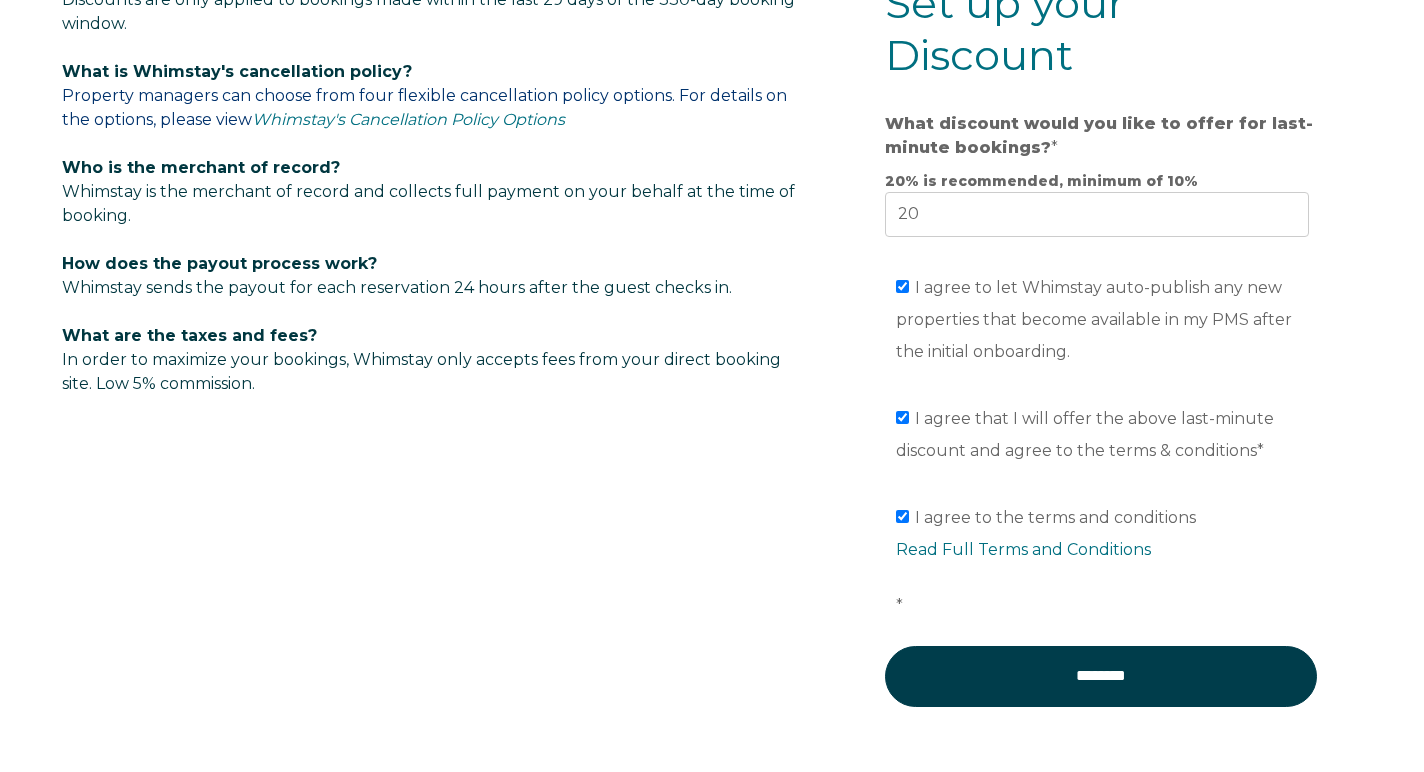 scroll, scrollTop: 1360, scrollLeft: 0, axis: vertical 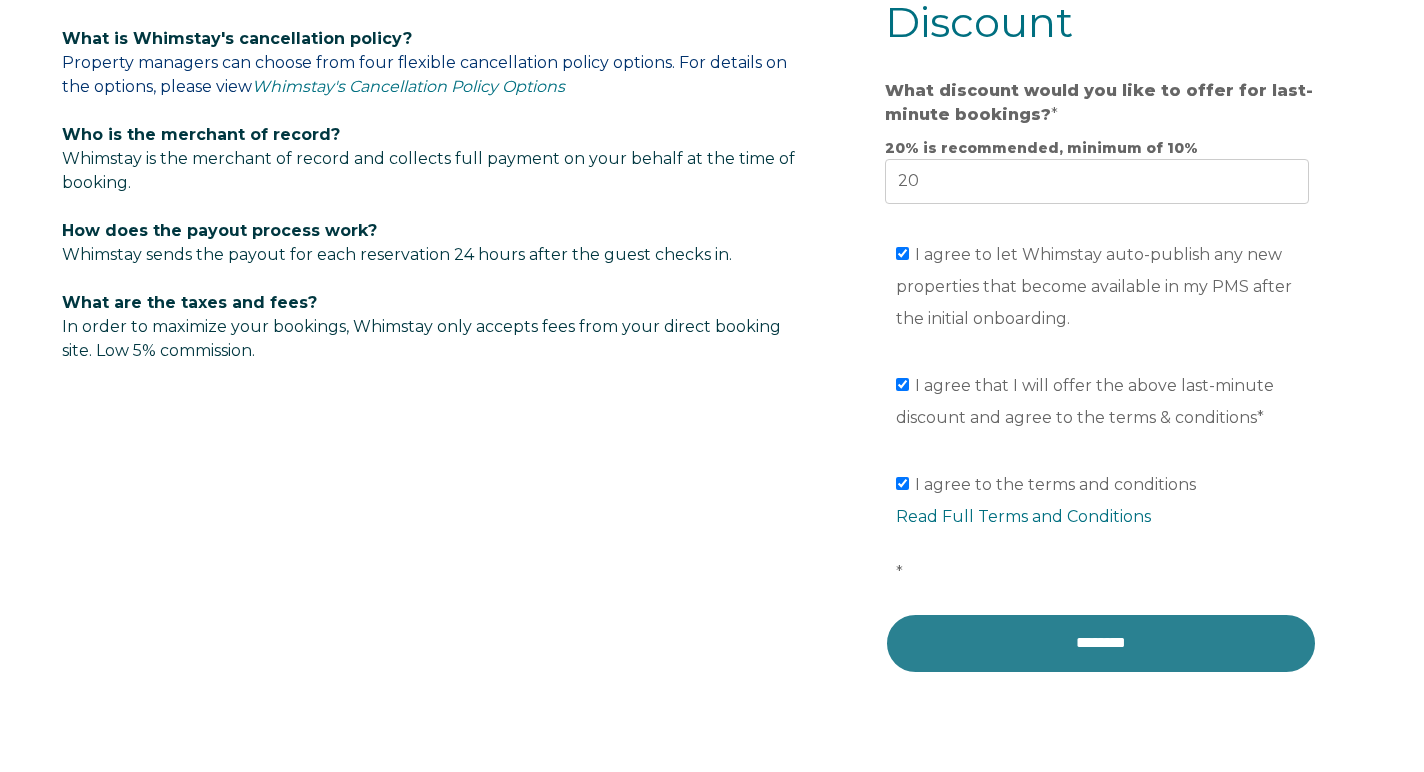 click on "********" at bounding box center [1101, 643] 